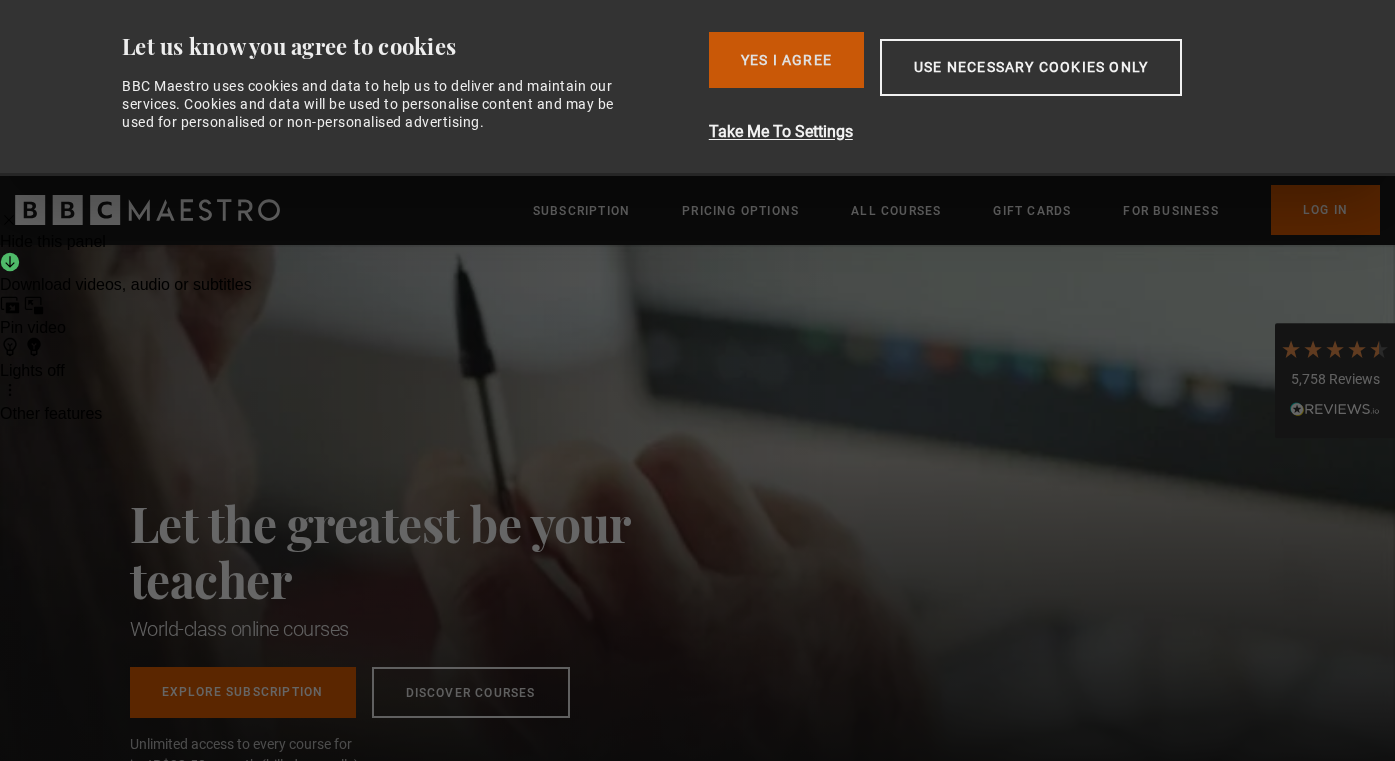 scroll, scrollTop: 0, scrollLeft: 0, axis: both 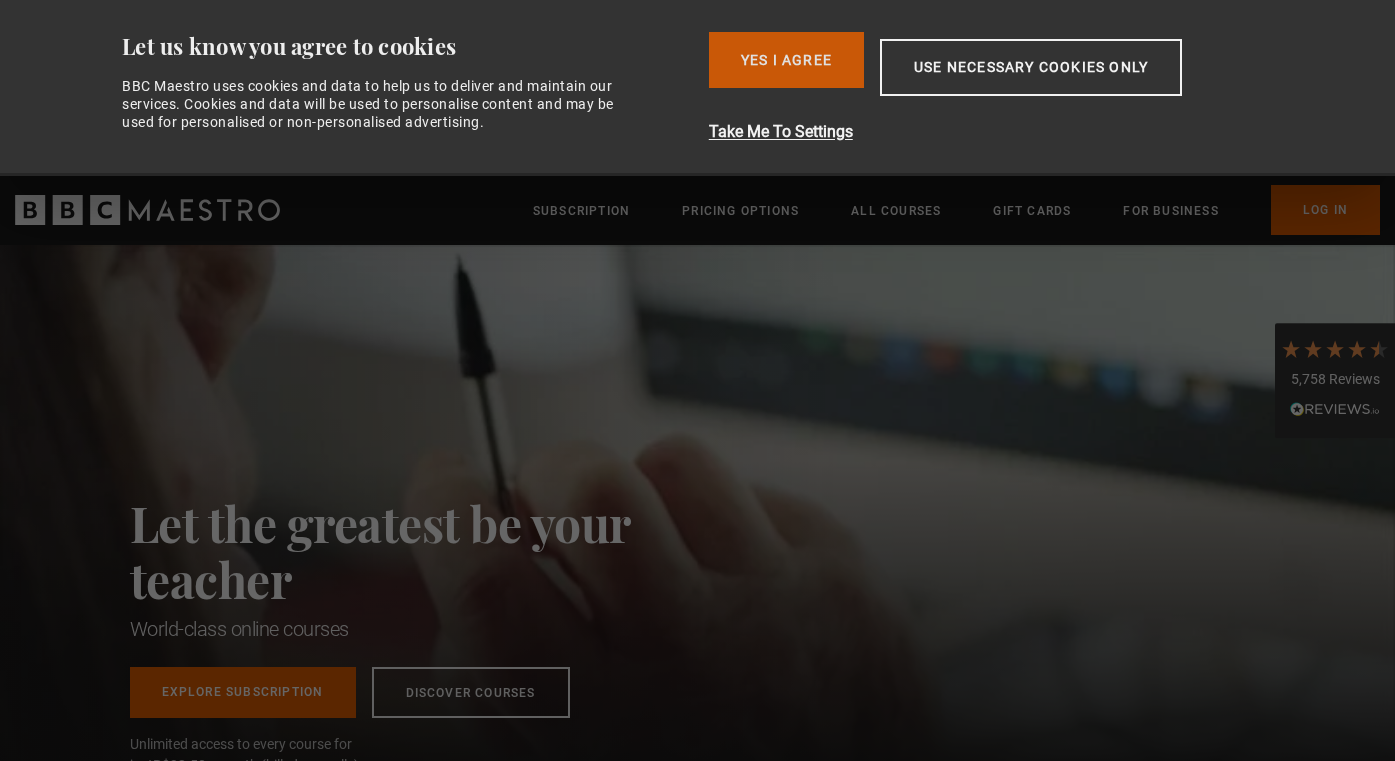 click on "Yes I Agree" at bounding box center [786, 60] 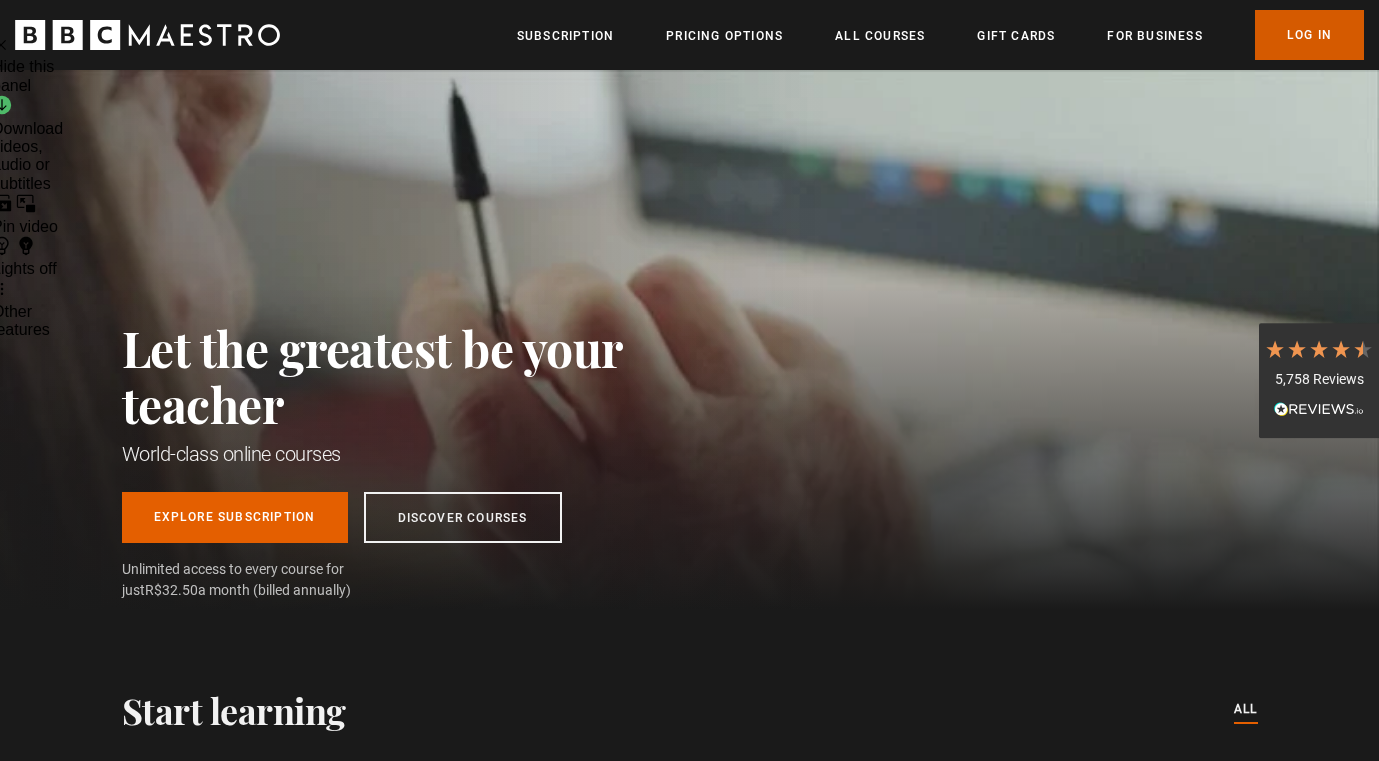 click on "Log In" at bounding box center [1309, 35] 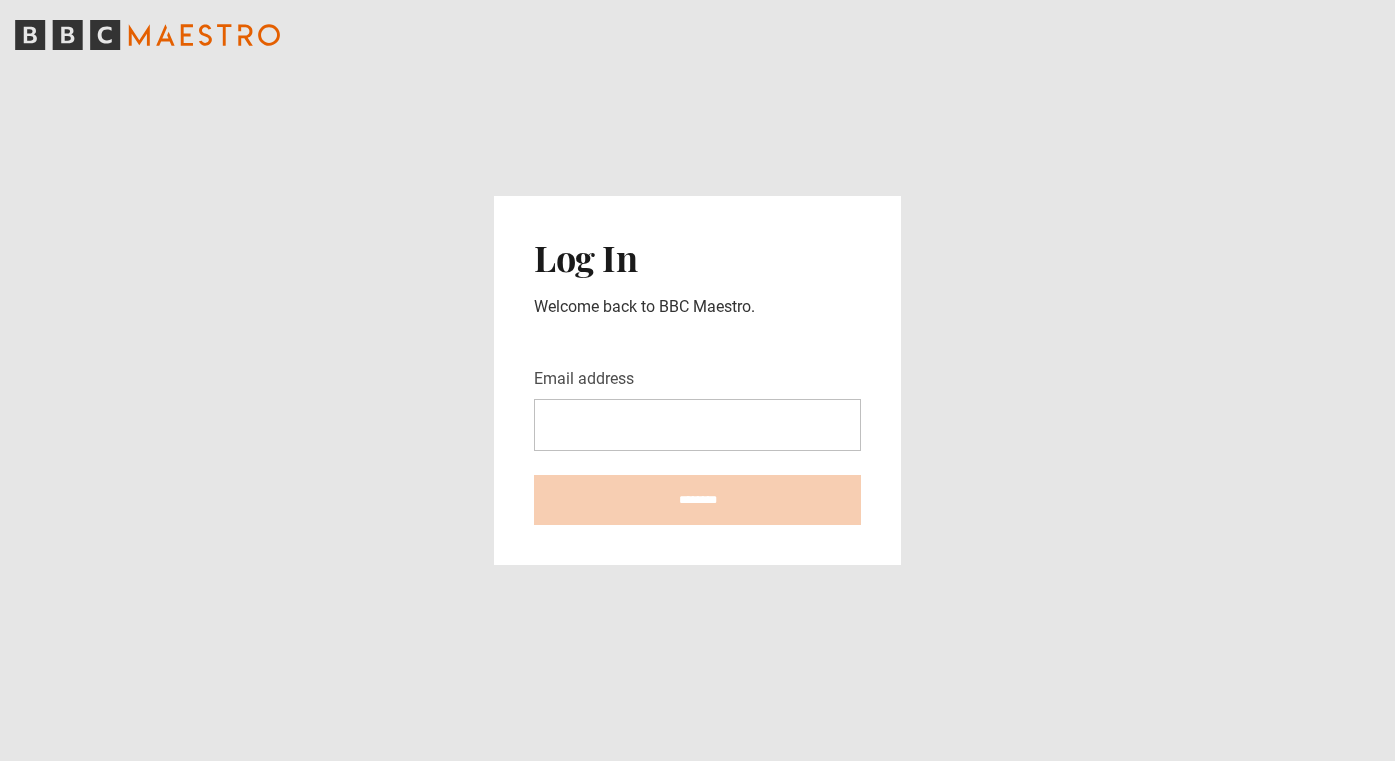 scroll, scrollTop: 0, scrollLeft: 0, axis: both 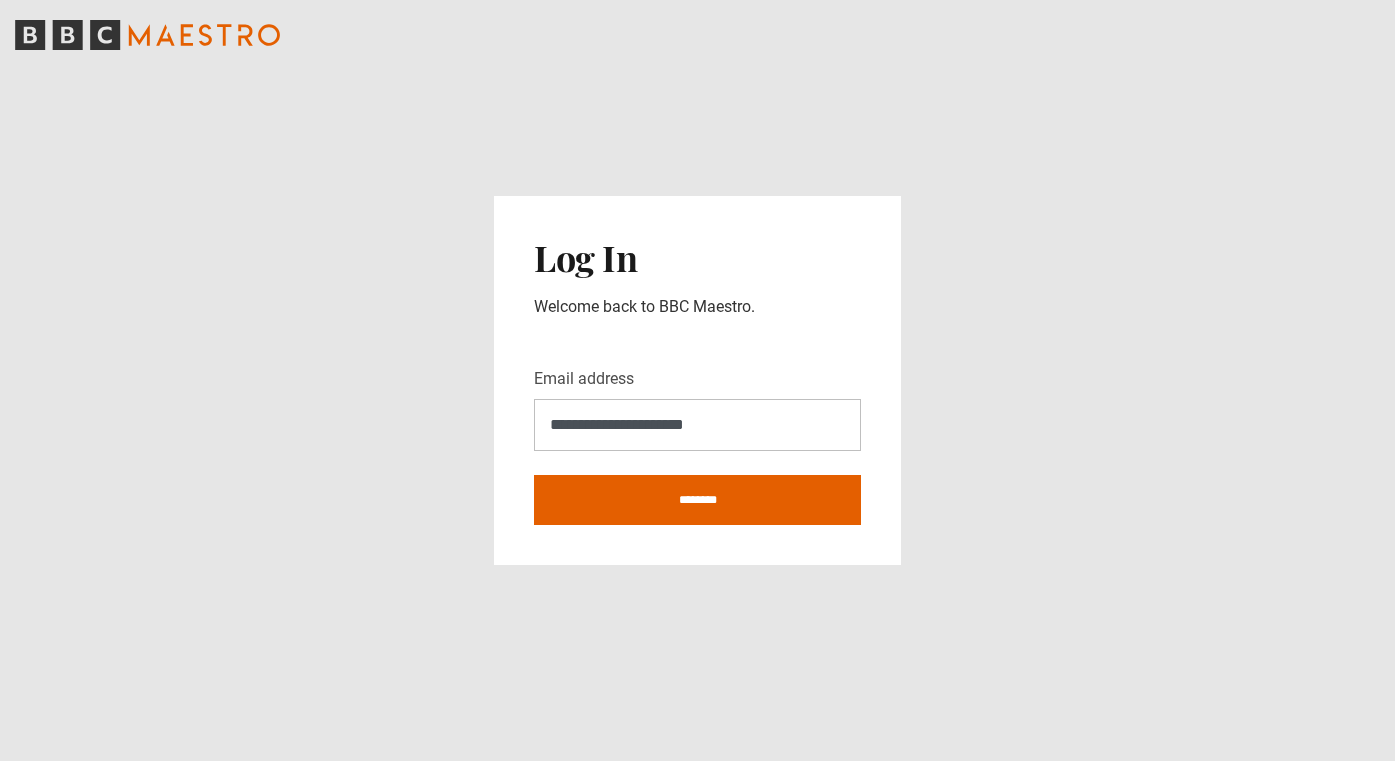 type on "**********" 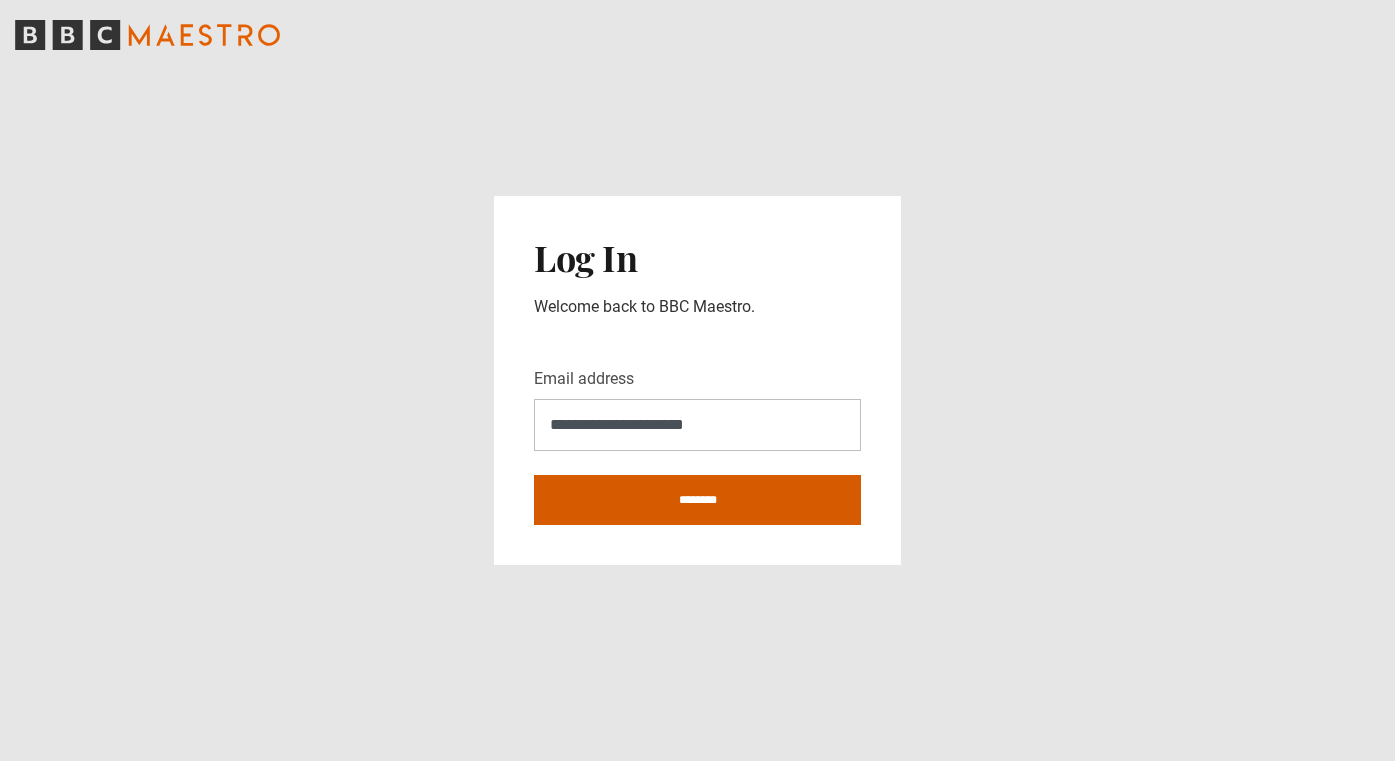 click on "********" at bounding box center [697, 500] 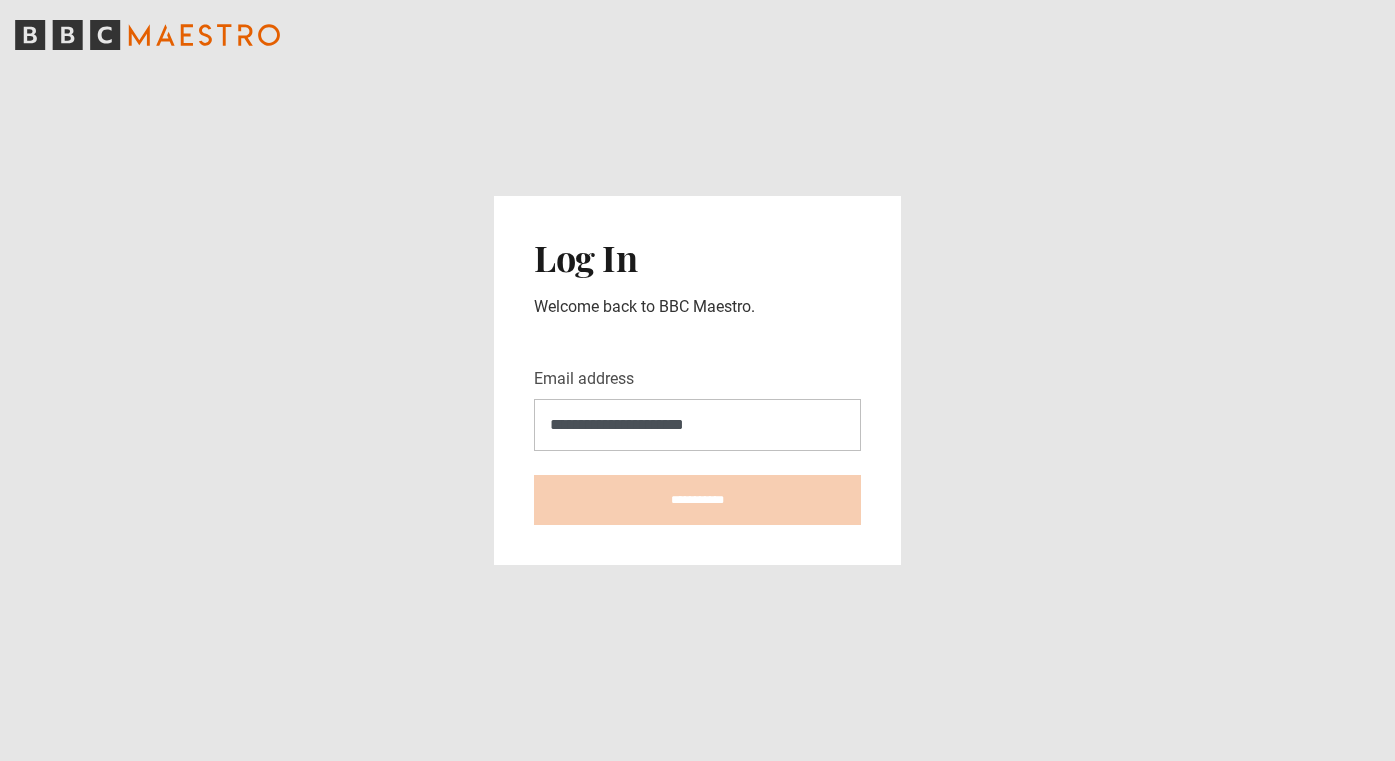 type on "**********" 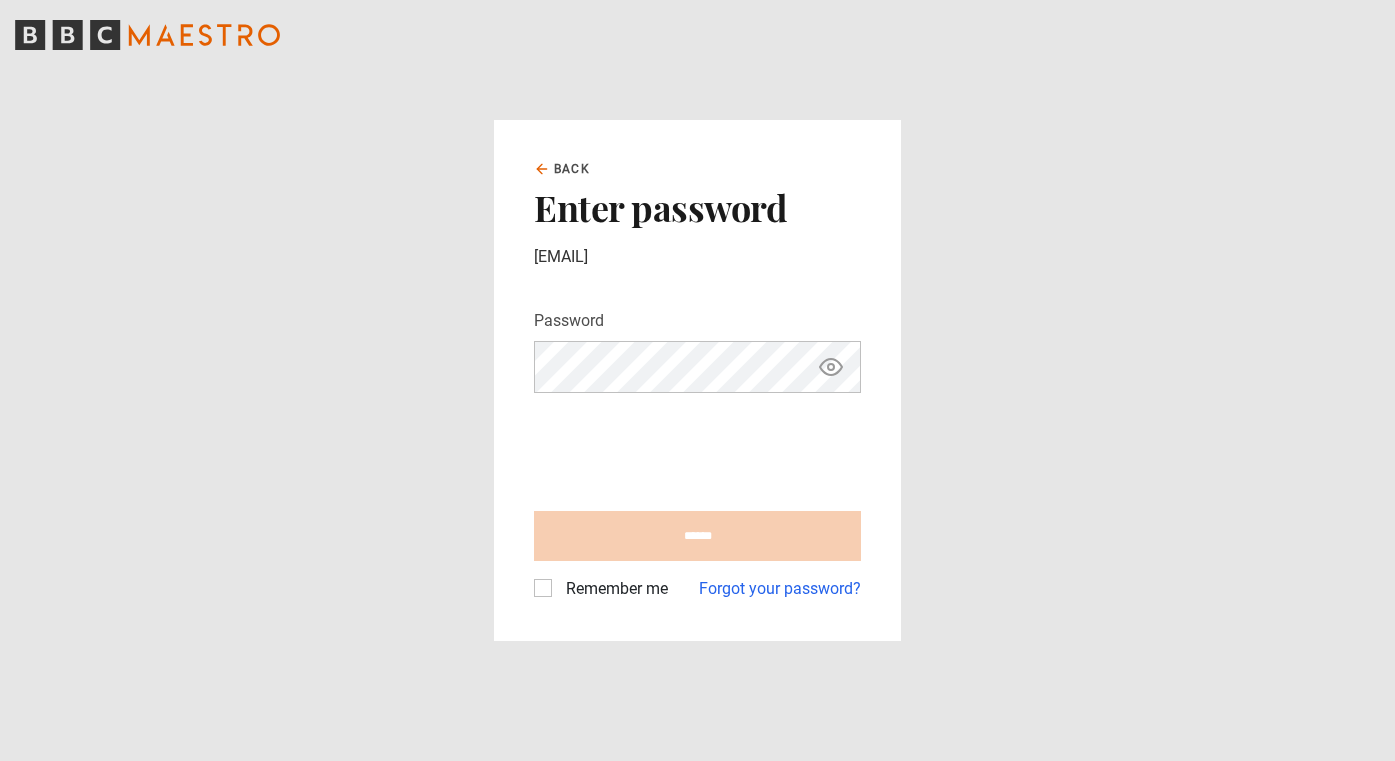 scroll, scrollTop: 0, scrollLeft: 0, axis: both 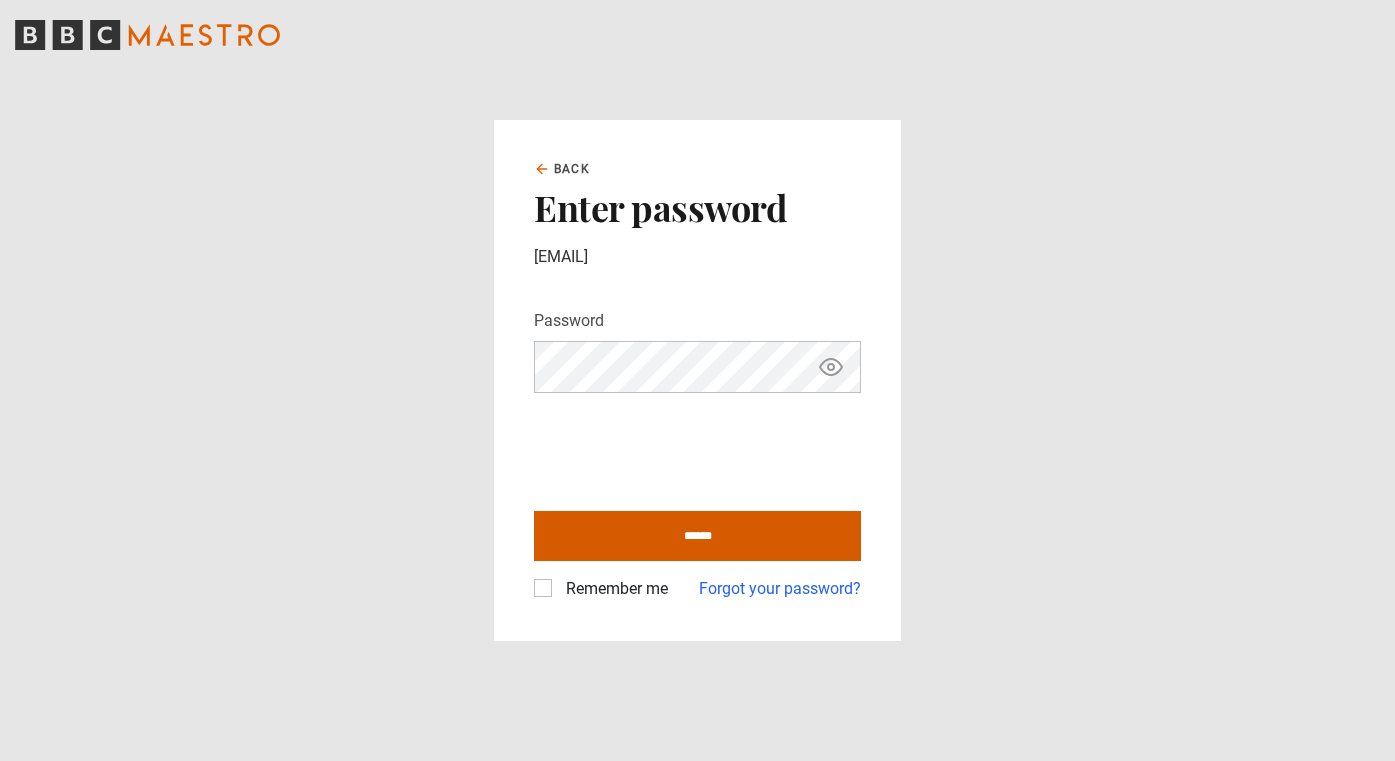 click on "******" at bounding box center (697, 536) 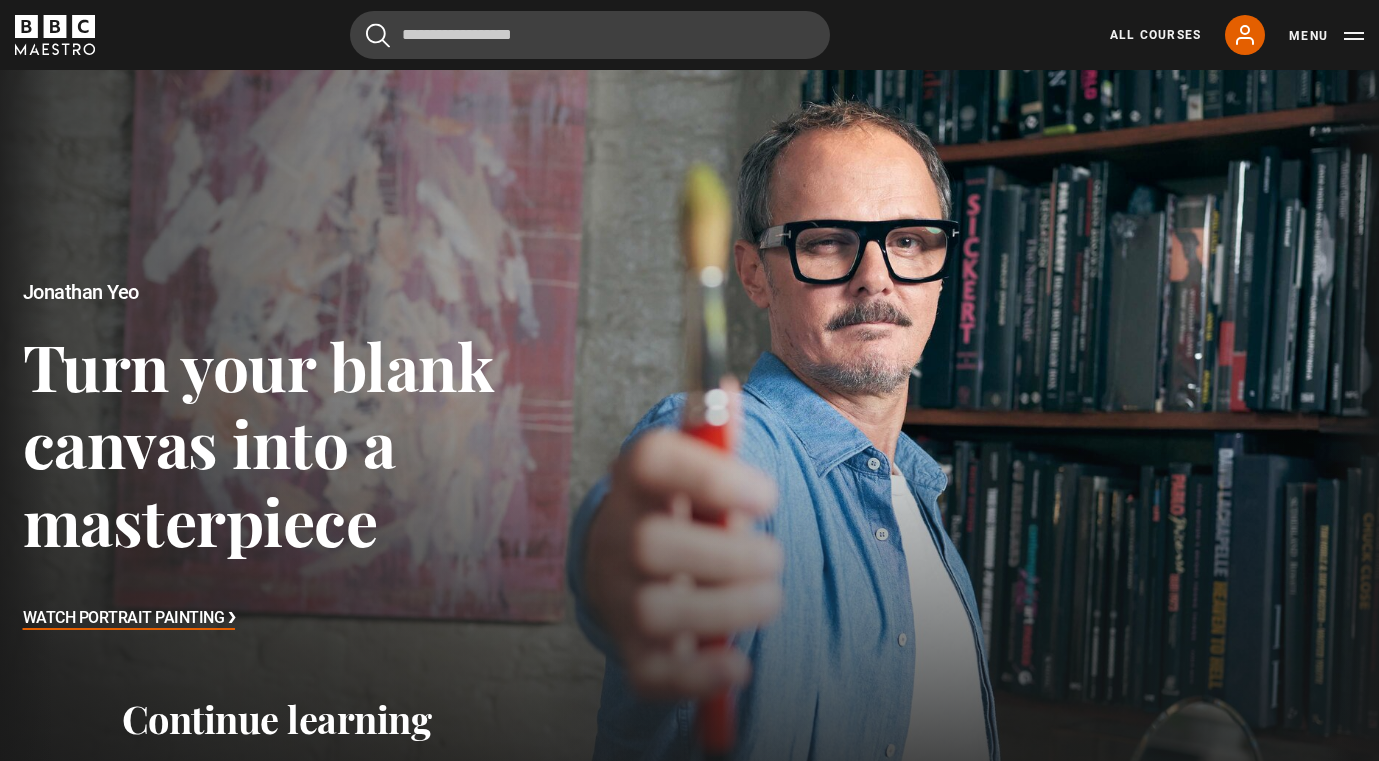 scroll, scrollTop: 0, scrollLeft: 0, axis: both 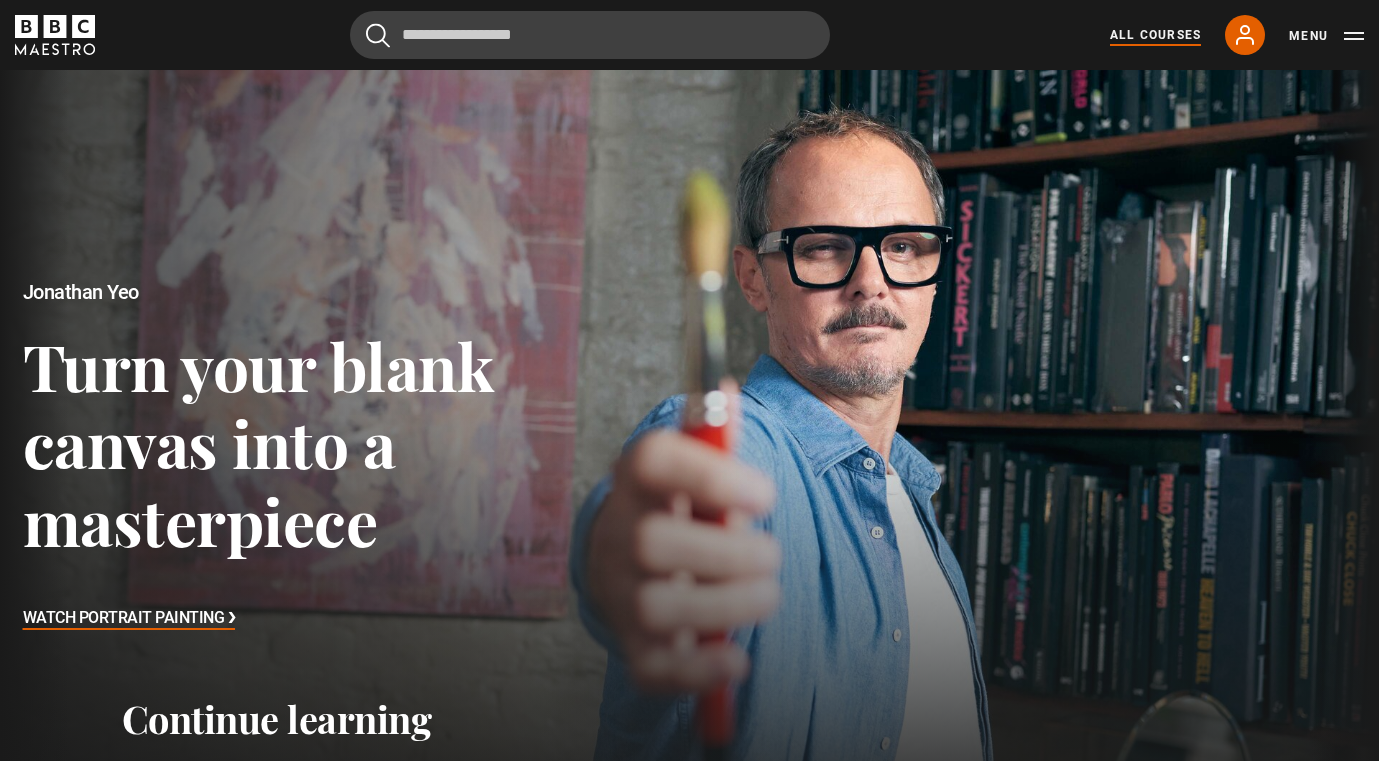click on "All Courses" at bounding box center [1155, 35] 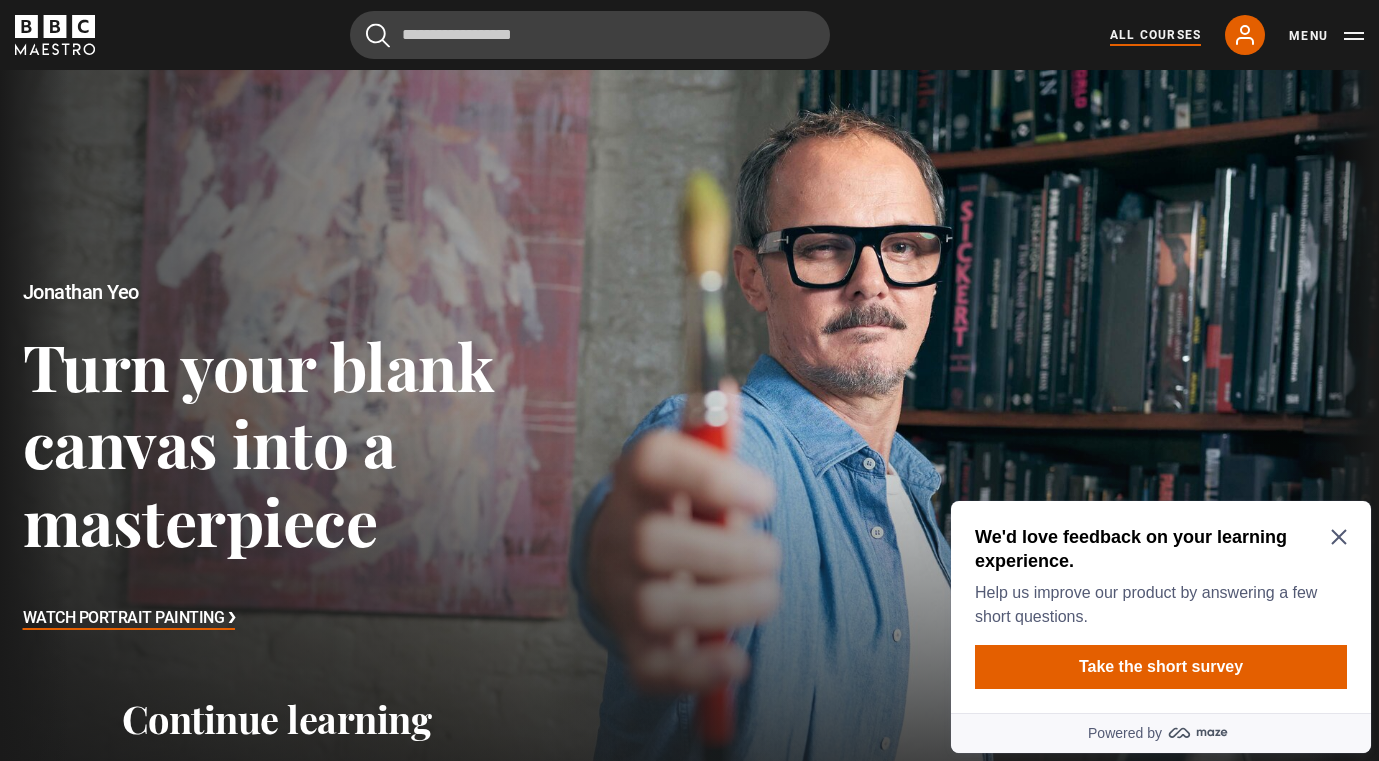 scroll, scrollTop: 0, scrollLeft: 0, axis: both 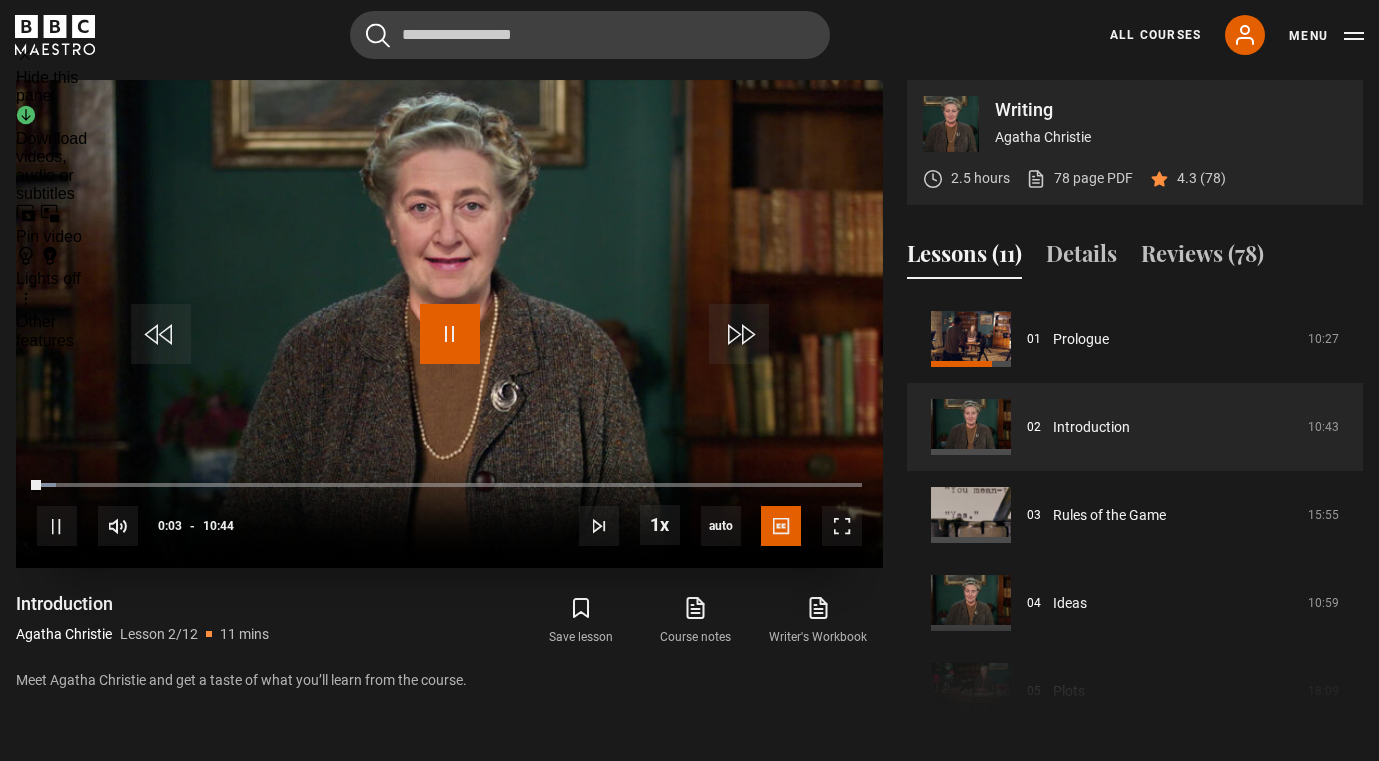 click at bounding box center (450, 334) 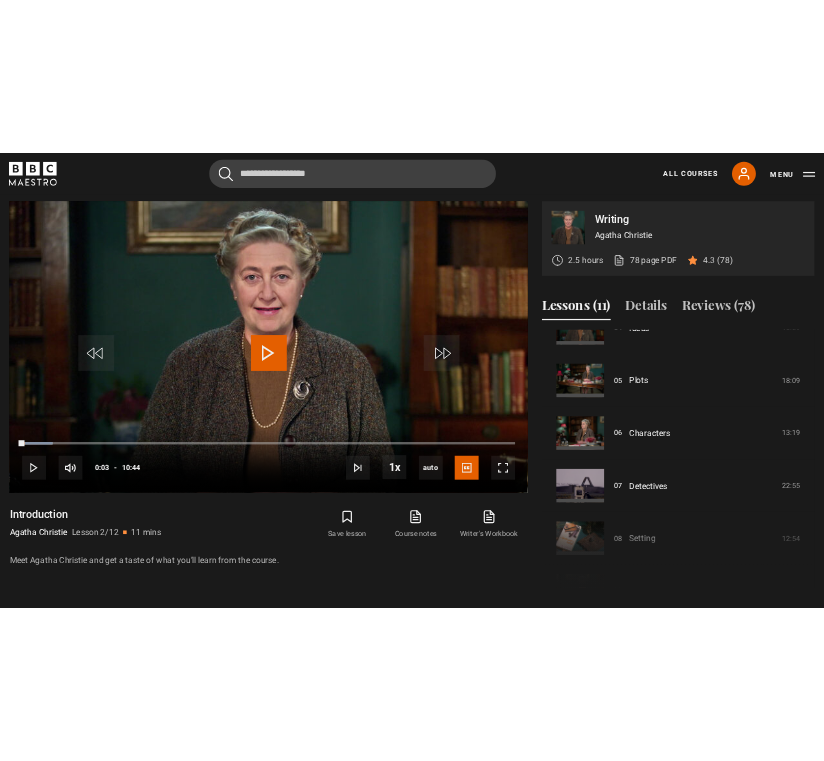 scroll, scrollTop: 212, scrollLeft: 0, axis: vertical 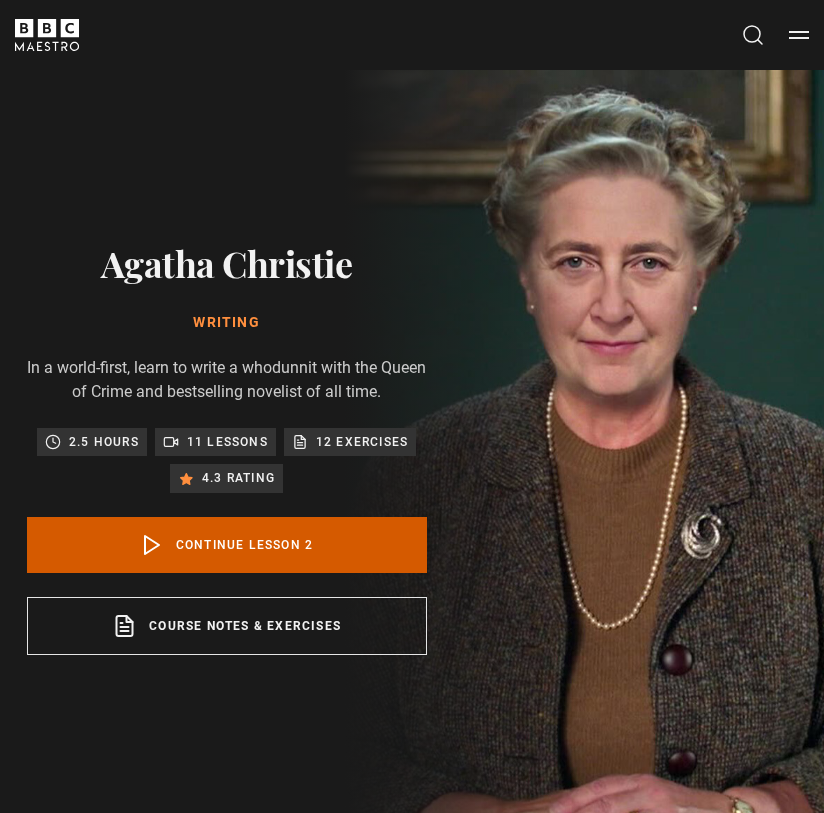 click on "Continue lesson 2" at bounding box center [227, 545] 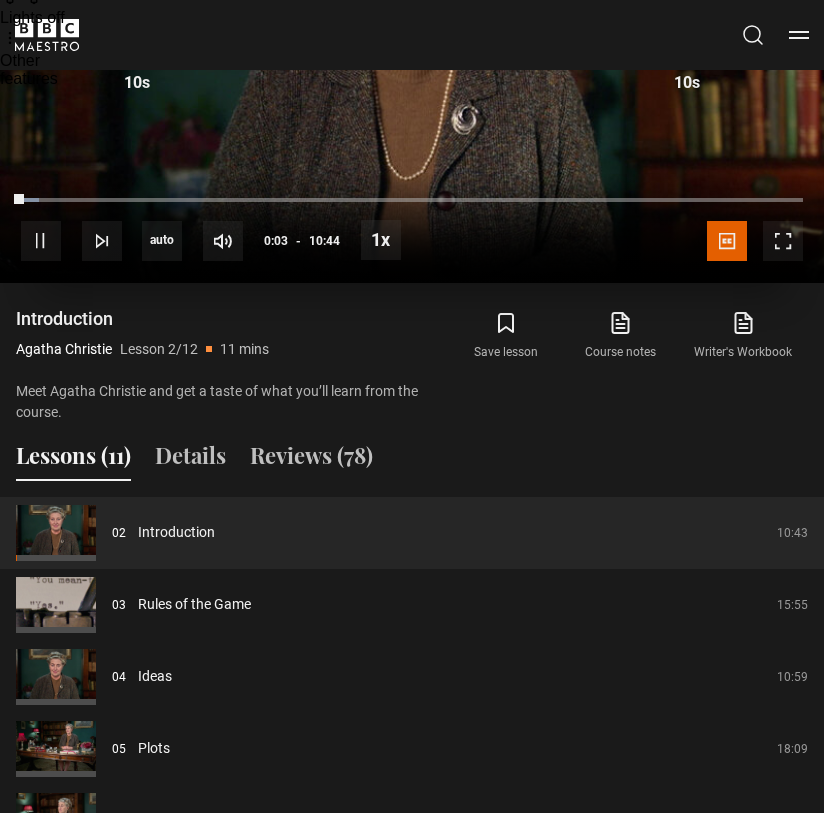 scroll, scrollTop: 1223, scrollLeft: 0, axis: vertical 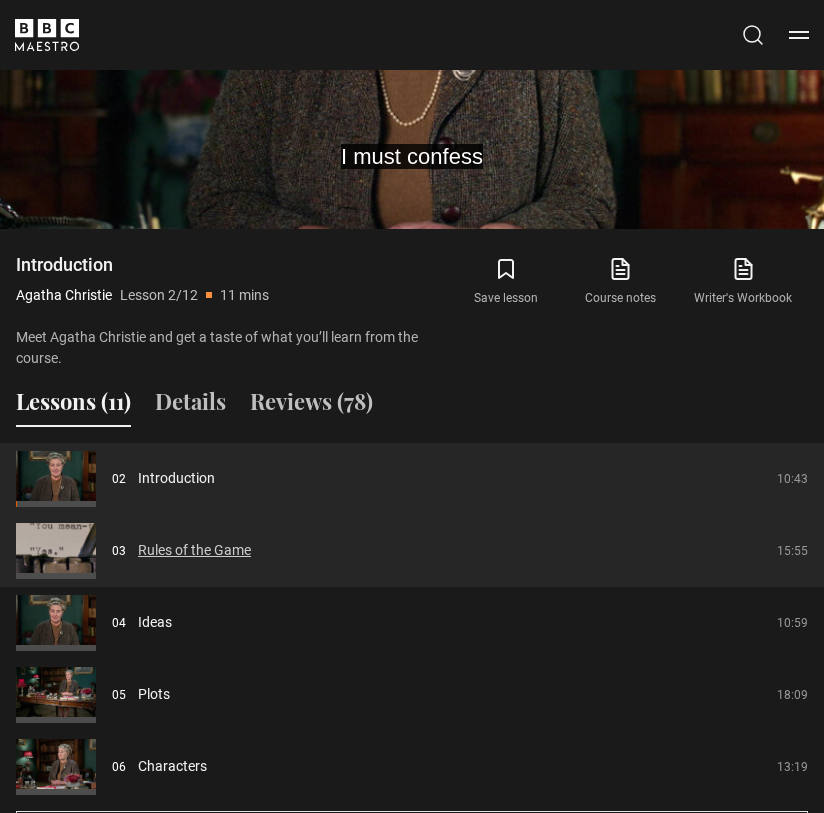 click on "Rules of the Game" at bounding box center [194, 550] 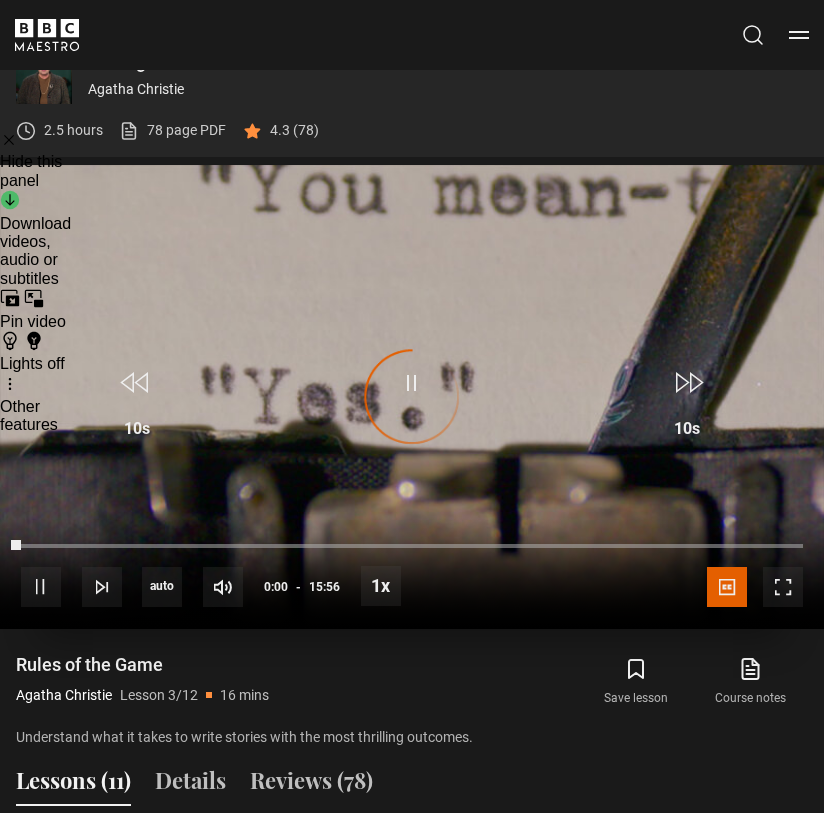 scroll, scrollTop: 823, scrollLeft: 0, axis: vertical 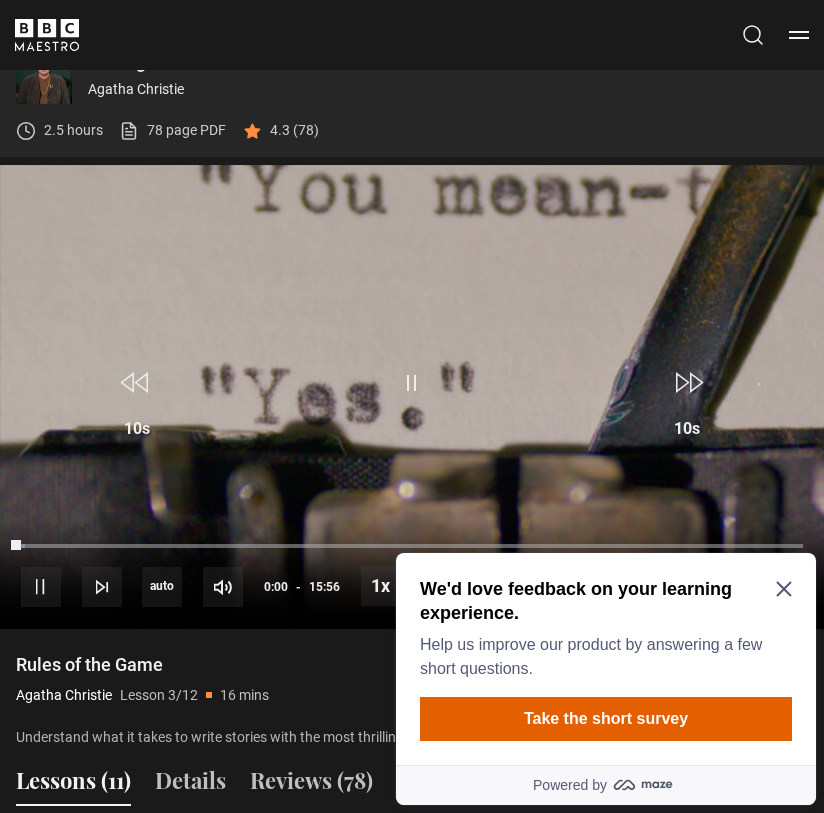 click 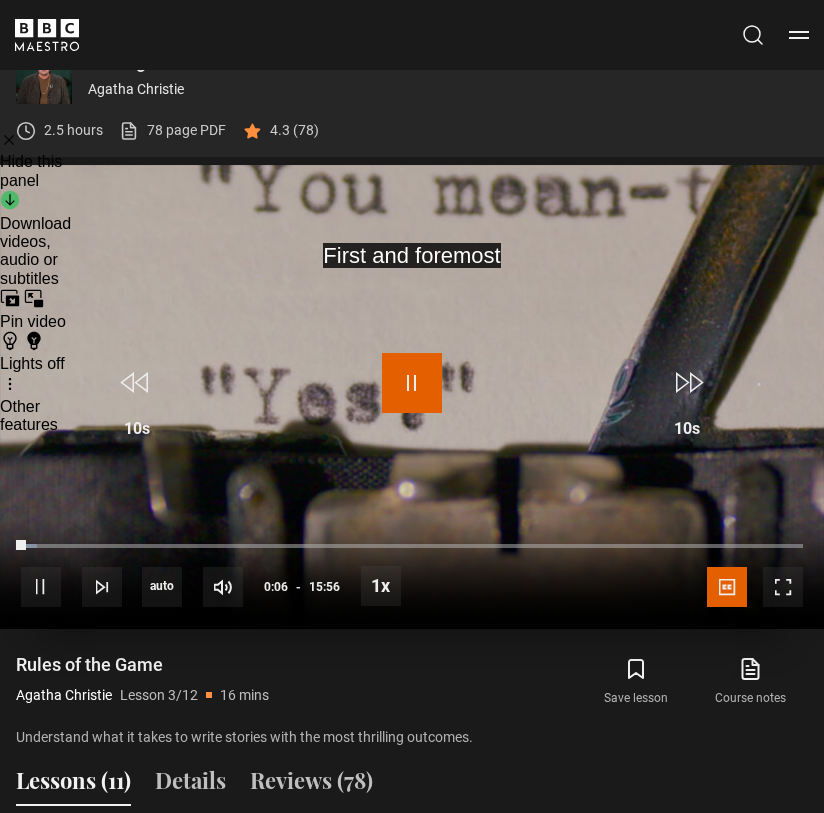 click at bounding box center [412, 383] 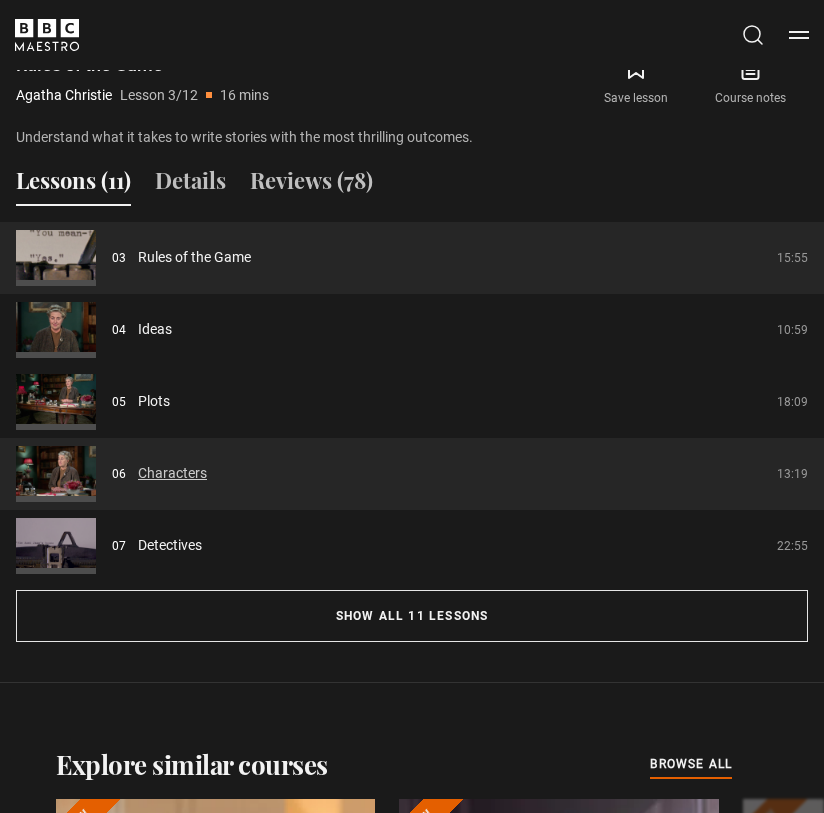 scroll, scrollTop: 1323, scrollLeft: 0, axis: vertical 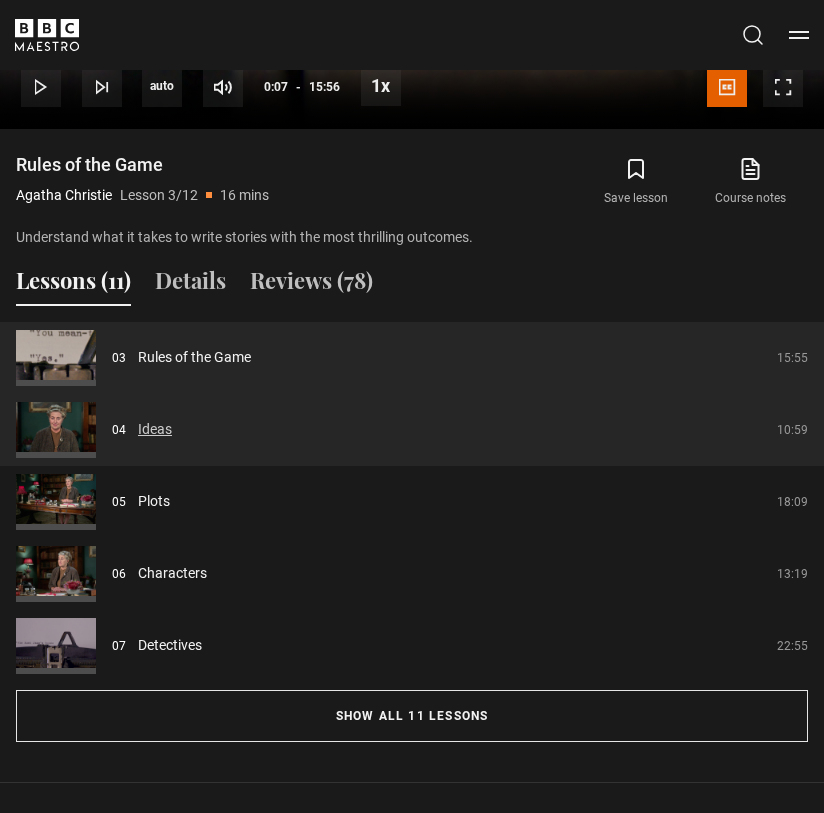 click on "Ideas" at bounding box center (155, 429) 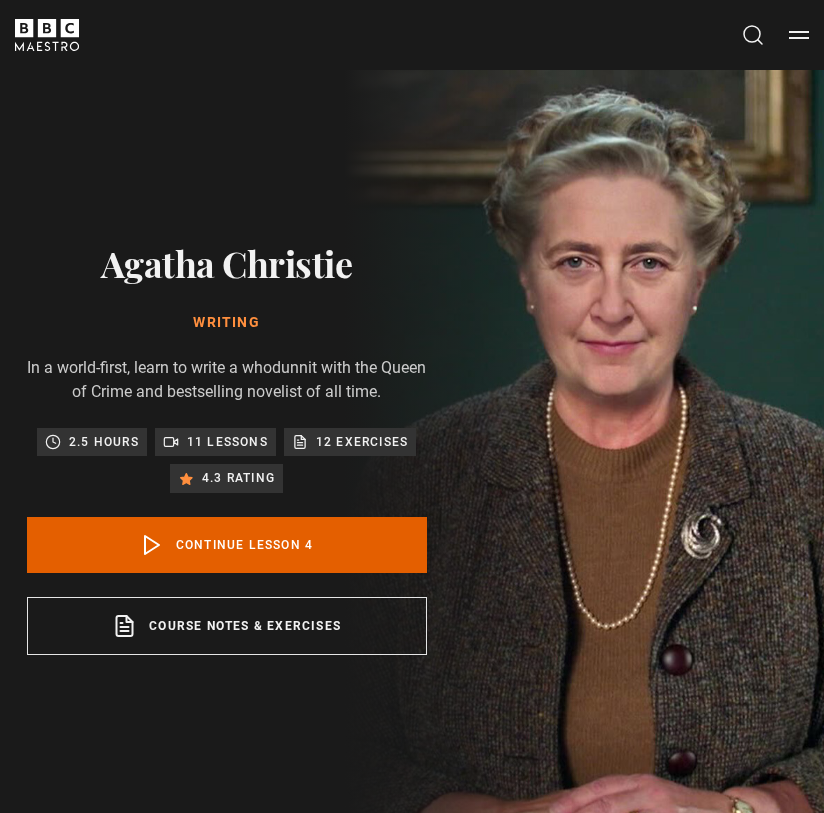 scroll, scrollTop: 823, scrollLeft: 0, axis: vertical 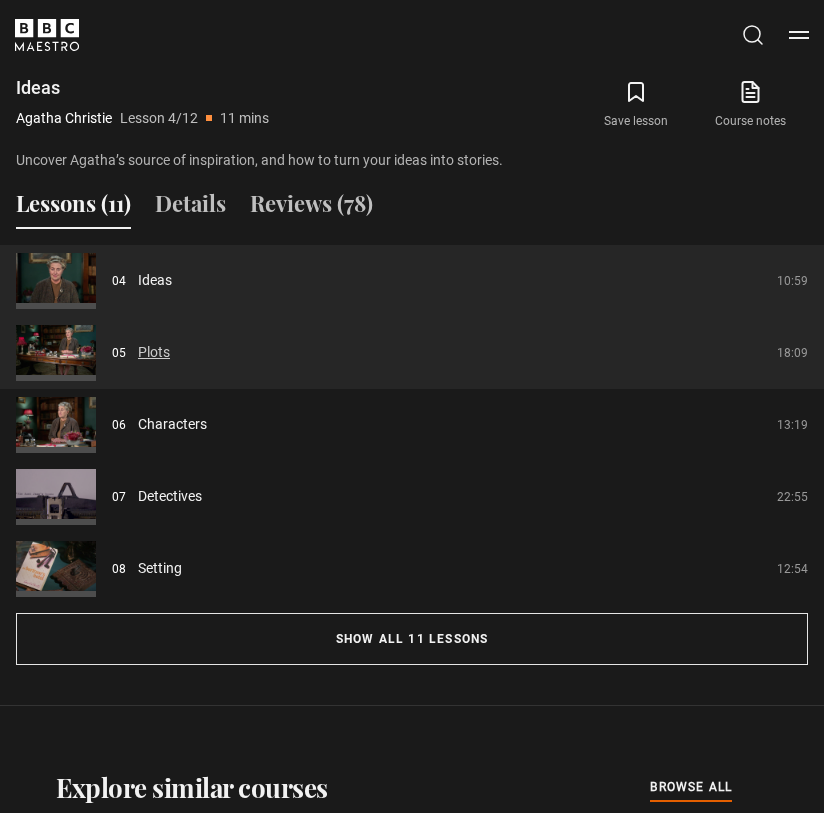 click on "Plots" at bounding box center [154, 352] 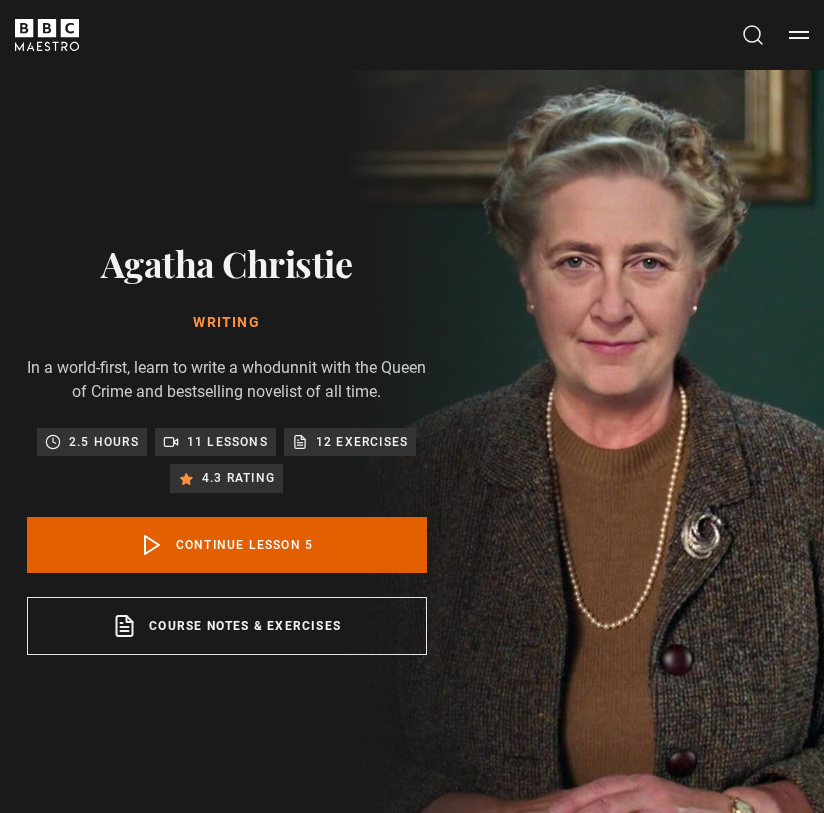 scroll, scrollTop: 823, scrollLeft: 0, axis: vertical 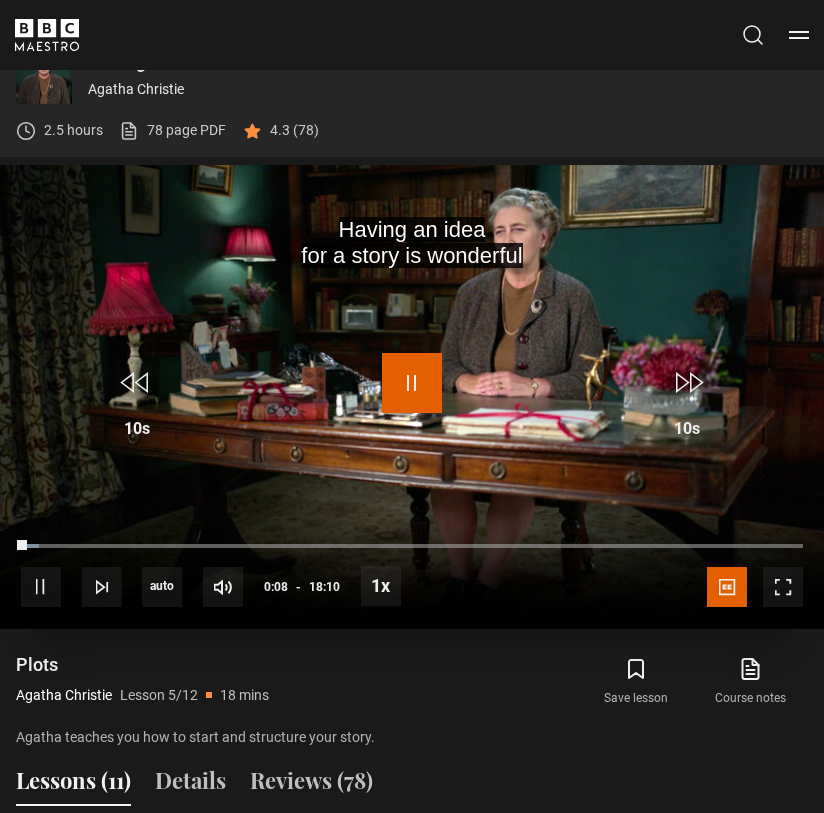 click at bounding box center [412, 383] 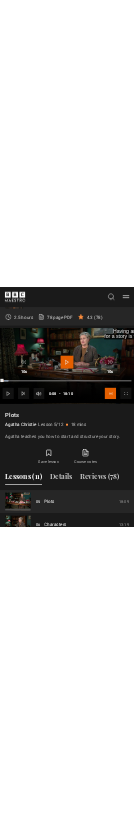 scroll, scrollTop: 1006, scrollLeft: 0, axis: vertical 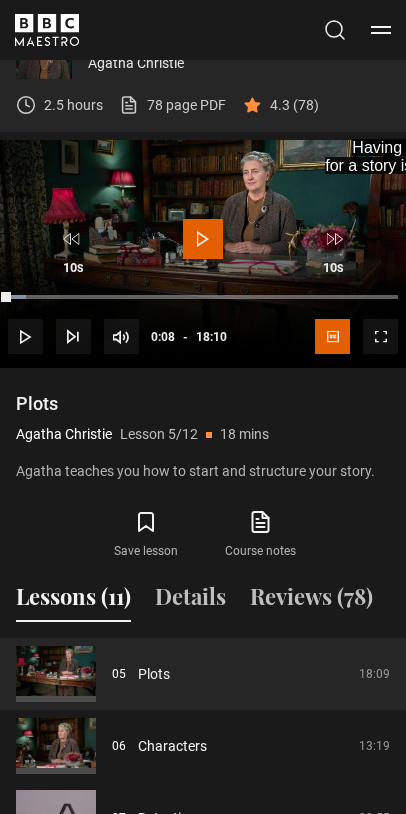 click on "Writing
Agatha Christie
2.5 hours
78 page PDF
(opens in new tab)
4.3 (78)
Having an idea
for a story is wonderful Video Player is loading. Play Lesson Plots 10s Skip Back 10 seconds Play 10s Skip Forward 10 seconds Loaded :  4.59% 13:16 00:08 Play Mute Current Time  0:08 - Duration  18:10
Agatha Christie
Lesson 5
Plots
1x Playback Rate 2x 1.5x 1x , selected 0.5x auto Quality 360p 720p 1080p Auto , selected" at bounding box center [203, 532] 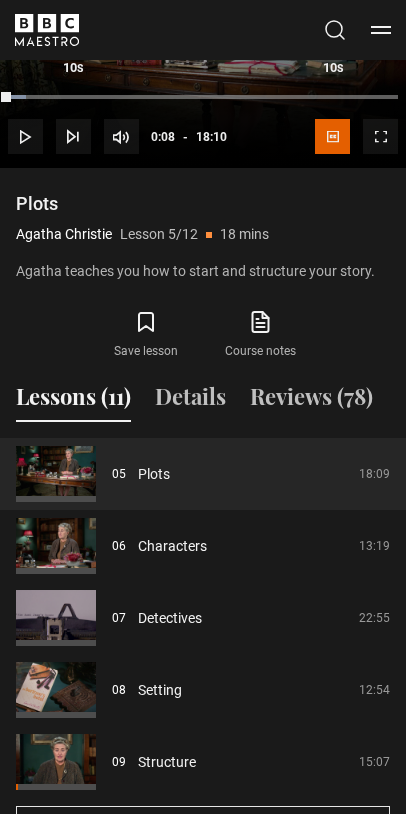 scroll, scrollTop: 1100, scrollLeft: 0, axis: vertical 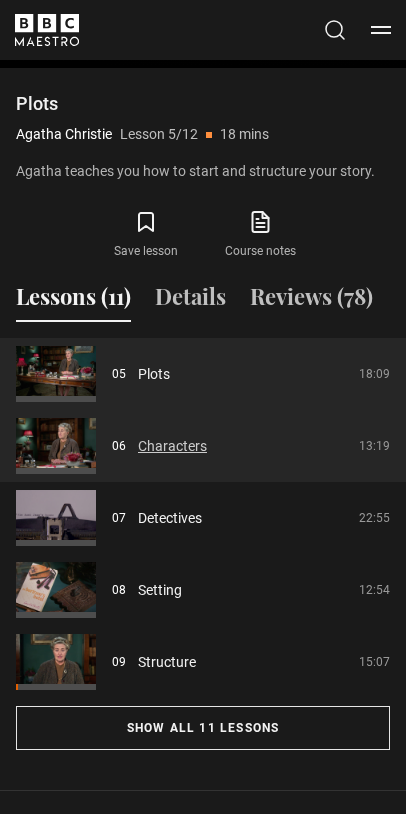 click on "Characters" at bounding box center [172, 446] 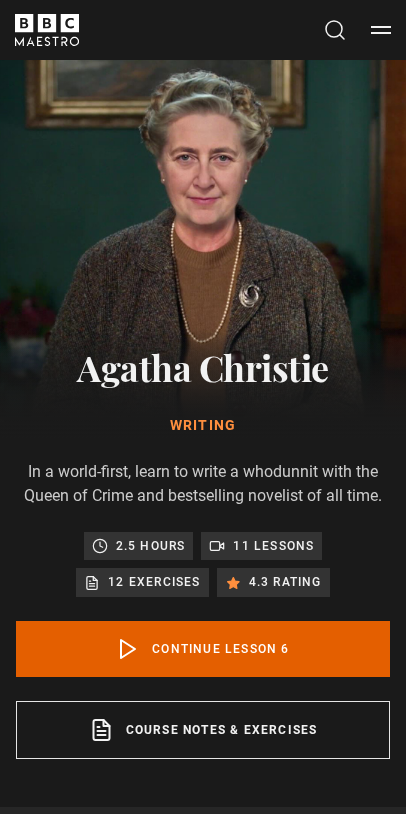 scroll, scrollTop: 775, scrollLeft: 0, axis: vertical 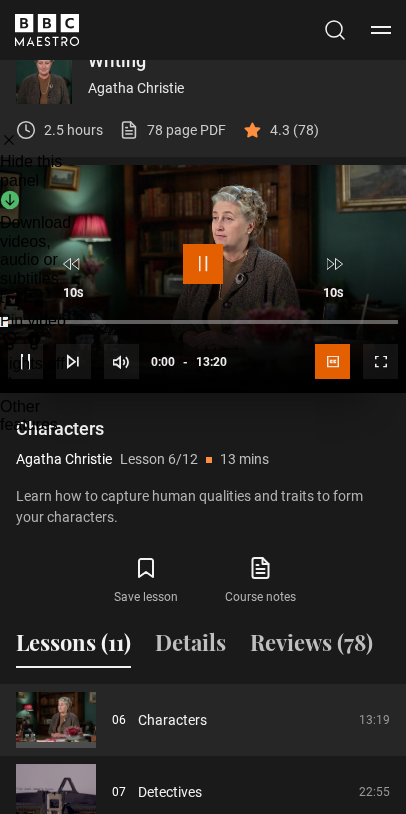 click at bounding box center (203, 264) 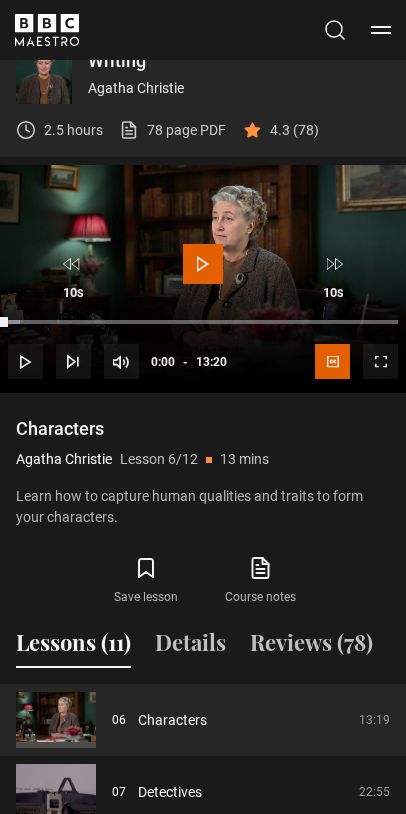 scroll, scrollTop: 759, scrollLeft: 0, axis: vertical 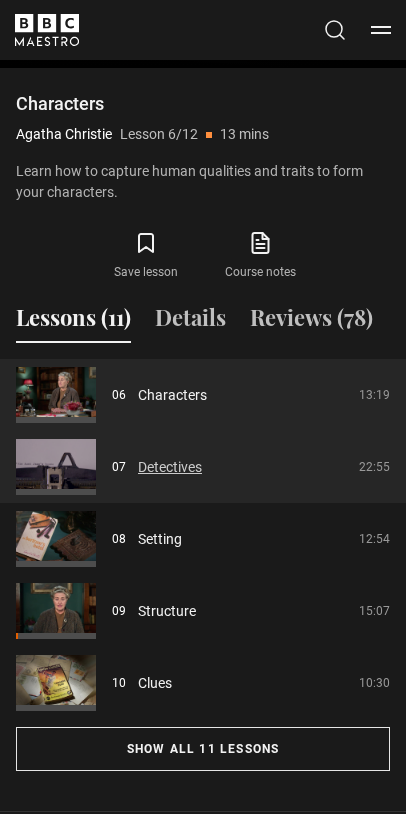 click on "Detectives" at bounding box center (170, 467) 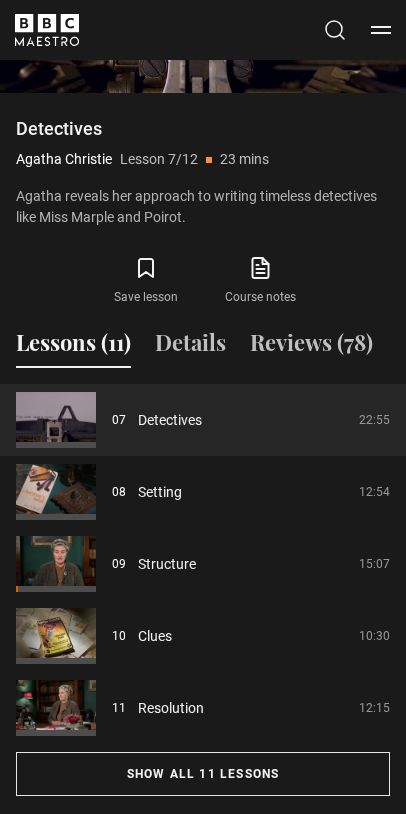 scroll, scrollTop: 1075, scrollLeft: 0, axis: vertical 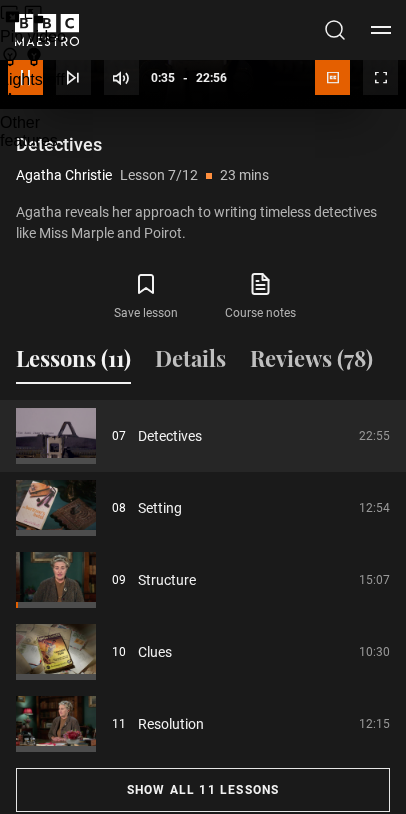 click at bounding box center (25, 77) 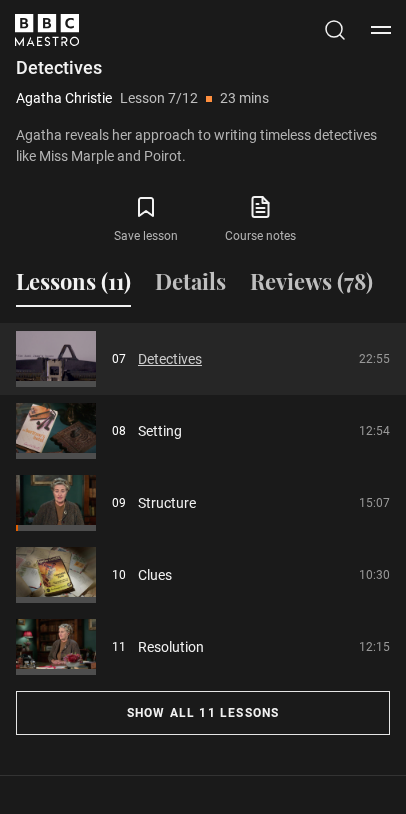 scroll, scrollTop: 1140, scrollLeft: 0, axis: vertical 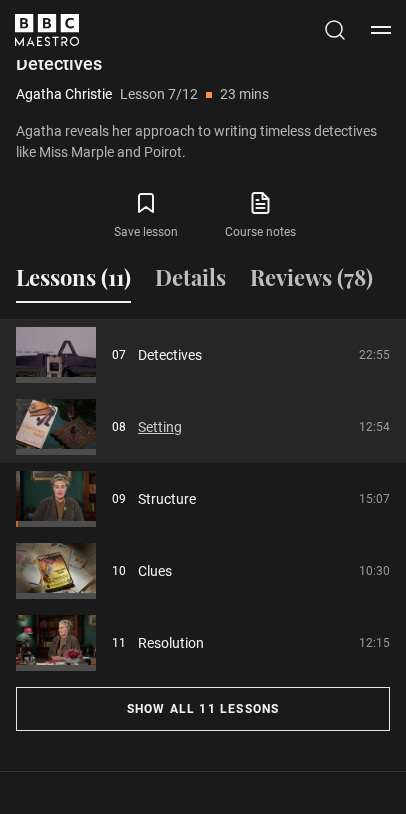 click on "Setting" at bounding box center [160, 427] 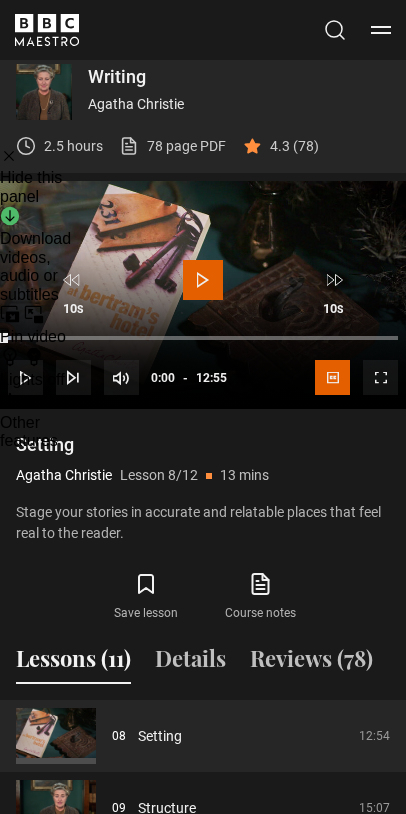 scroll, scrollTop: 759, scrollLeft: 0, axis: vertical 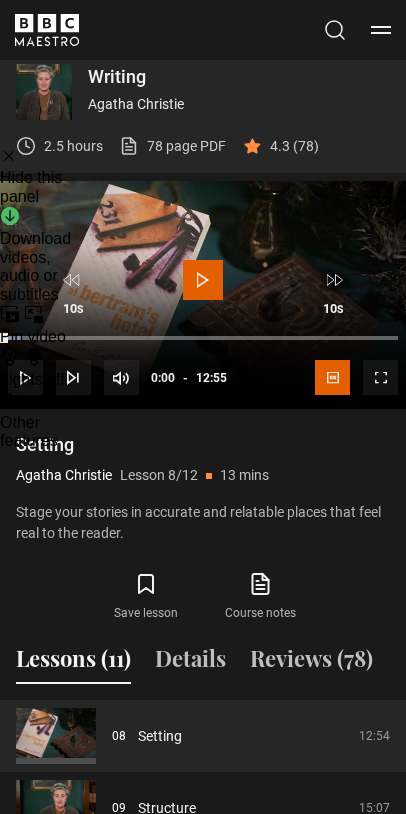 drag, startPoint x: 50, startPoint y: 159, endPoint x: 255, endPoint y: 38, distance: 238.04622 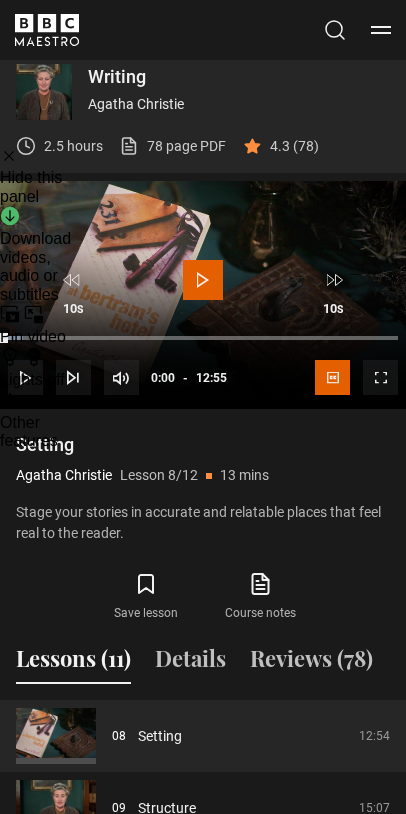 click on "Download videos, audio or subtitles
Select to download
Media Downloading
No media found" at bounding box center [35, 255] 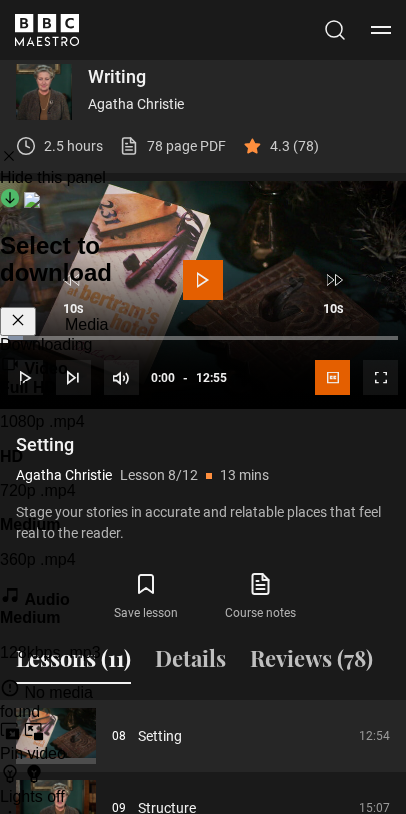 click on "360p
.mp4" at bounding box center (56, 560) 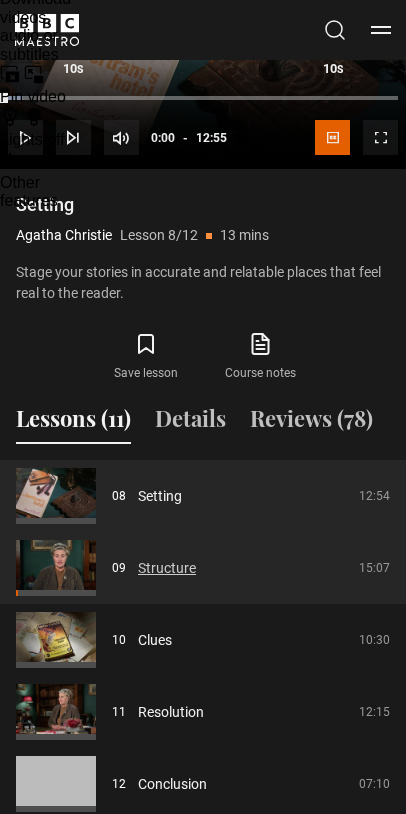 scroll, scrollTop: 1059, scrollLeft: 0, axis: vertical 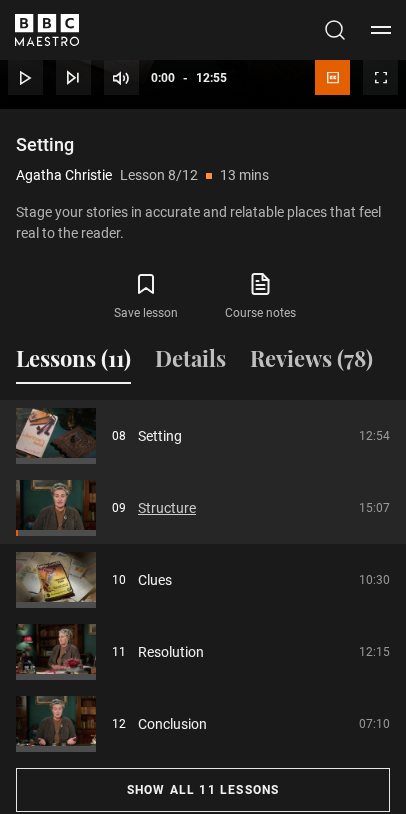 click on "Structure" at bounding box center (167, 508) 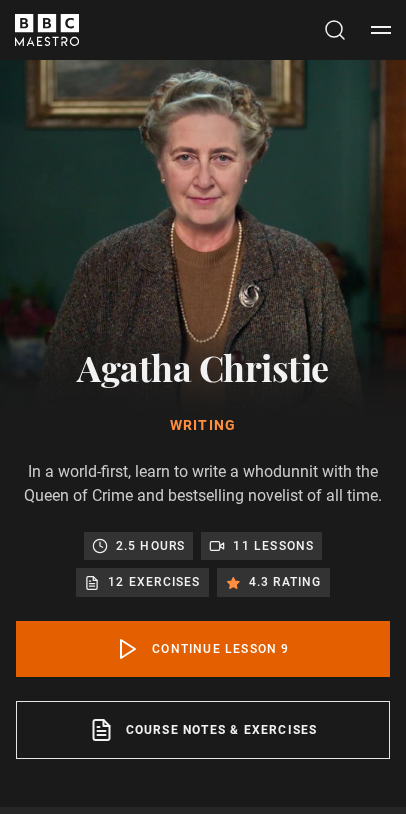 scroll, scrollTop: 775, scrollLeft: 0, axis: vertical 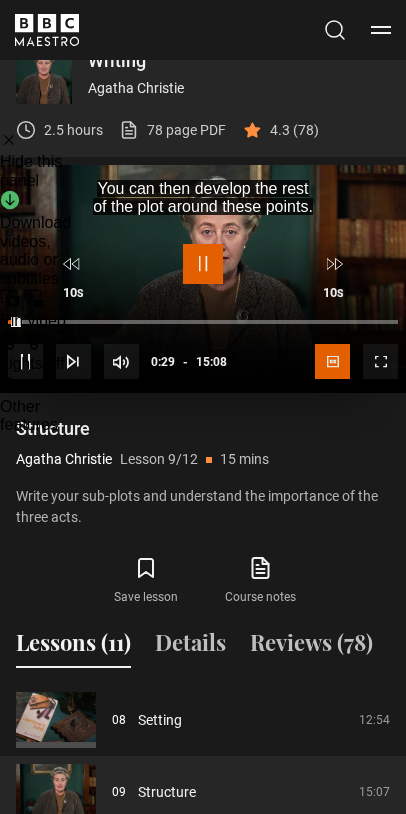 click on "Pause" at bounding box center (203, 265) 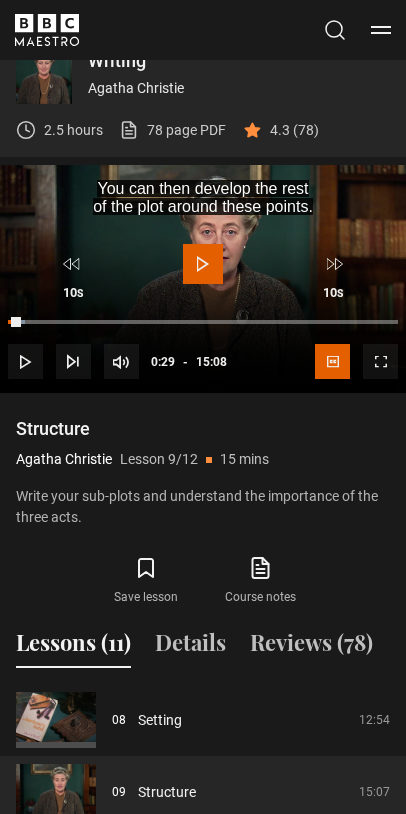 scroll, scrollTop: 759, scrollLeft: 0, axis: vertical 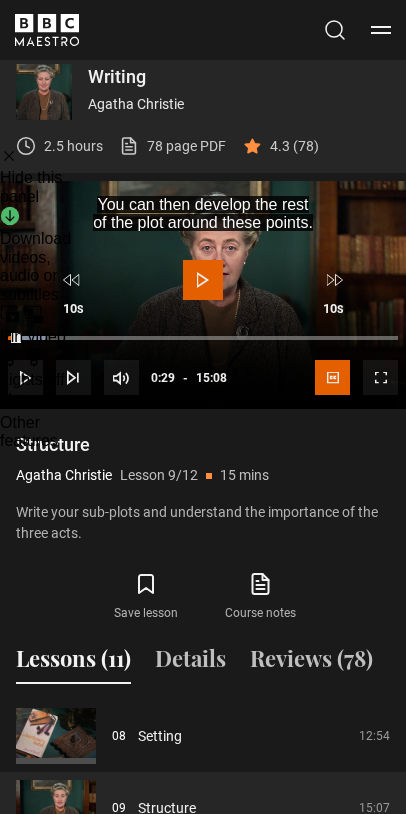 click on "Download videos, audio or subtitles
Select to download
Media Downloading
Video
Full HD
1080p
.mp4
HD" at bounding box center [35, 255] 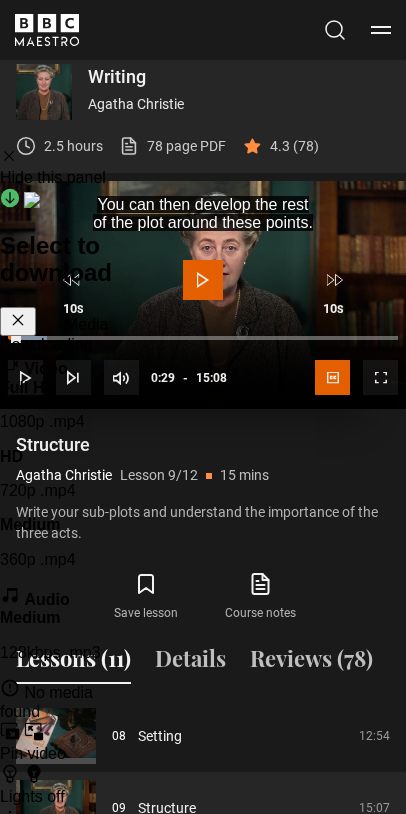 click on "360p
.mp4" at bounding box center (56, 560) 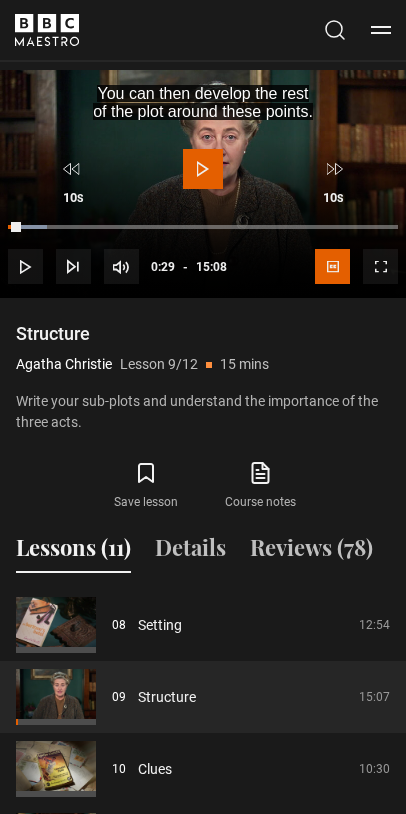 scroll, scrollTop: 1059, scrollLeft: 0, axis: vertical 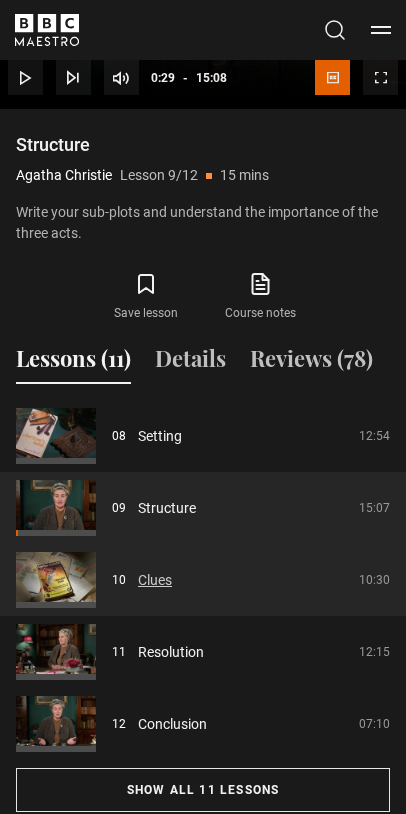 click on "Clues" at bounding box center (155, 580) 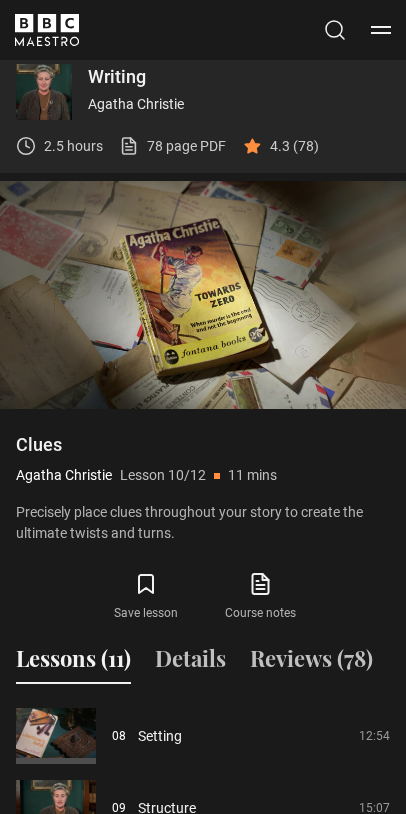 scroll, scrollTop: 0, scrollLeft: 0, axis: both 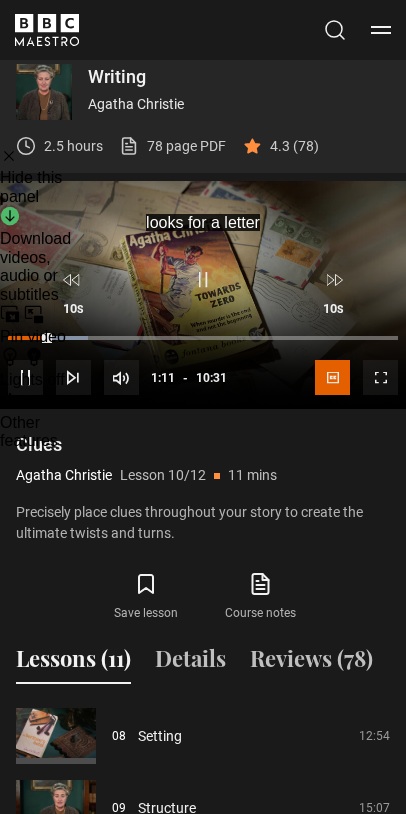 click on "Download videos, audio or subtitles
Select to download
Media Downloading
No media found" at bounding box center (35, 255) 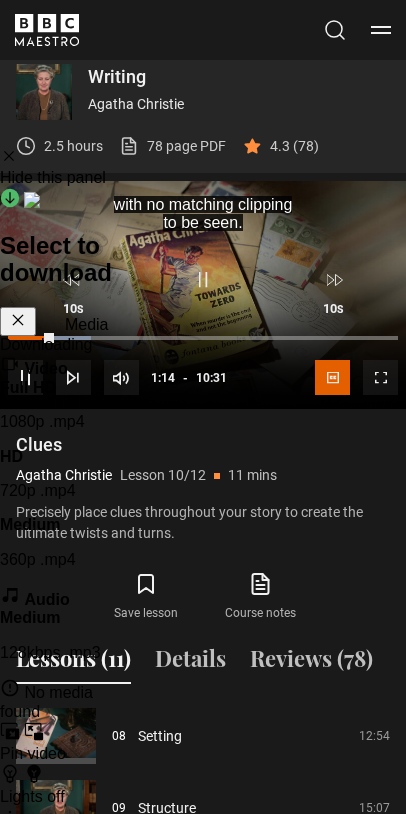 click on "360p
.mp4" at bounding box center (56, 560) 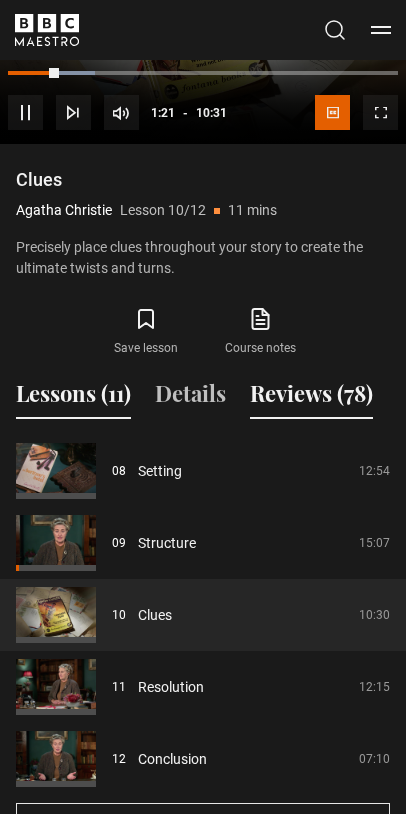 scroll, scrollTop: 1159, scrollLeft: 0, axis: vertical 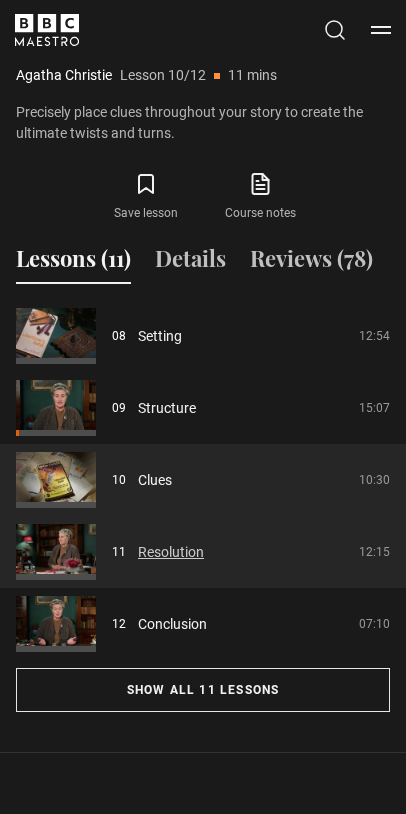 click on "Resolution" at bounding box center (171, 552) 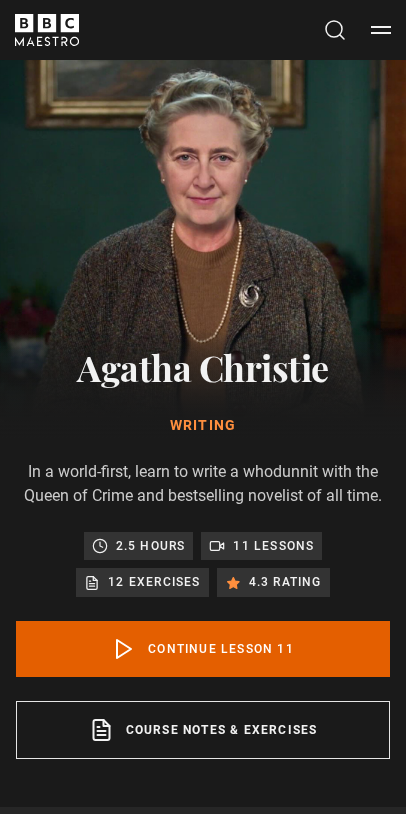 scroll, scrollTop: 775, scrollLeft: 0, axis: vertical 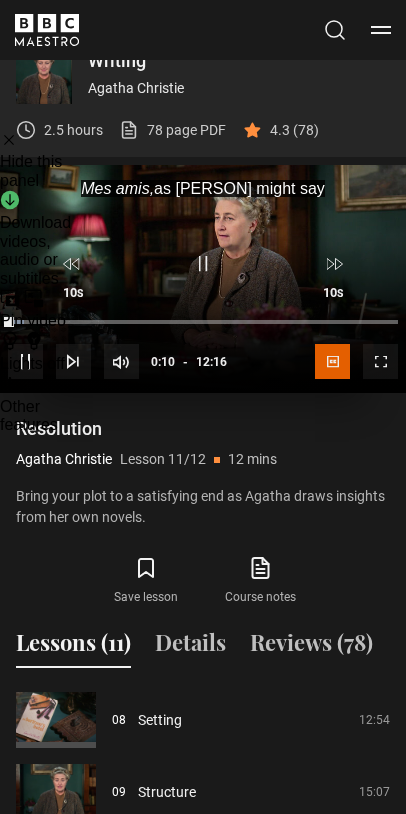 click on "10s Skip Back 10 seconds Pause 10s Skip Forward 10 seconds Loaded :  4.08% 00:10 Pause Mute Current Time  0:10 - Duration  12:16
Agatha Christie
Lesson 11
Resolution
1x Playback Rate 2x 1.5x 1x , selected 0.5x auto Quality 360p 720p 1080p Auto , selected Captions captions off English  Captions , selected" at bounding box center [203, 313] 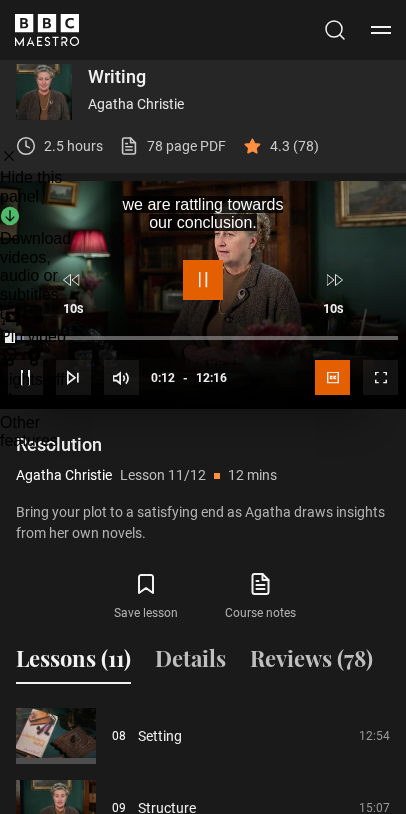 click at bounding box center [203, 280] 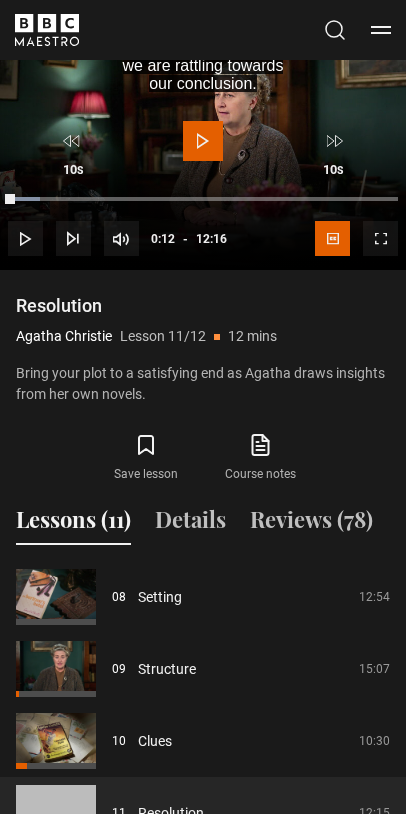 scroll, scrollTop: 959, scrollLeft: 0, axis: vertical 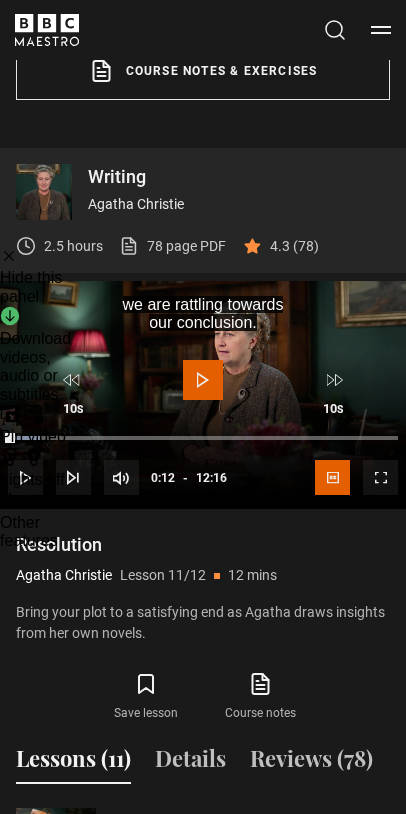 click on "Download videos, audio or subtitles
Select to download
Media Downloading
No media found" at bounding box center [35, 355] 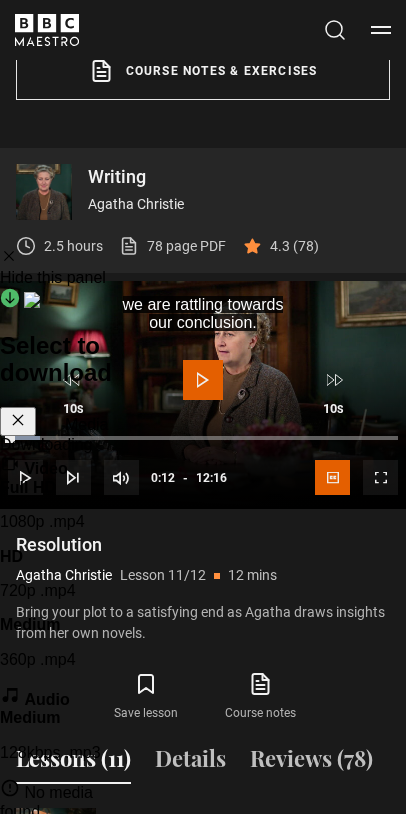 click on "360p
.mp4" at bounding box center [56, 660] 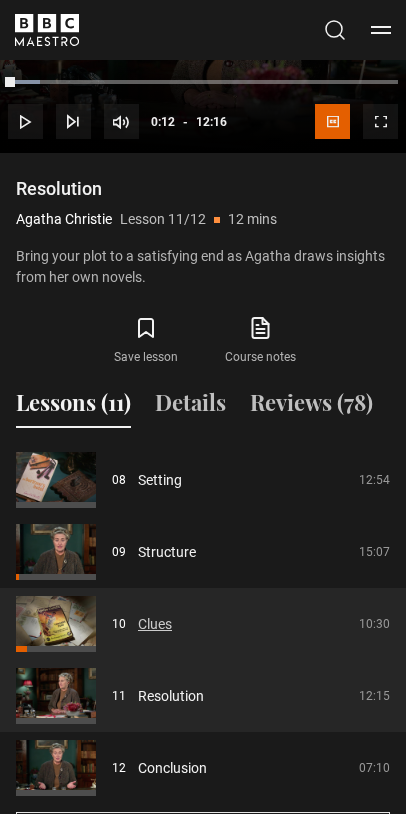 scroll, scrollTop: 1059, scrollLeft: 0, axis: vertical 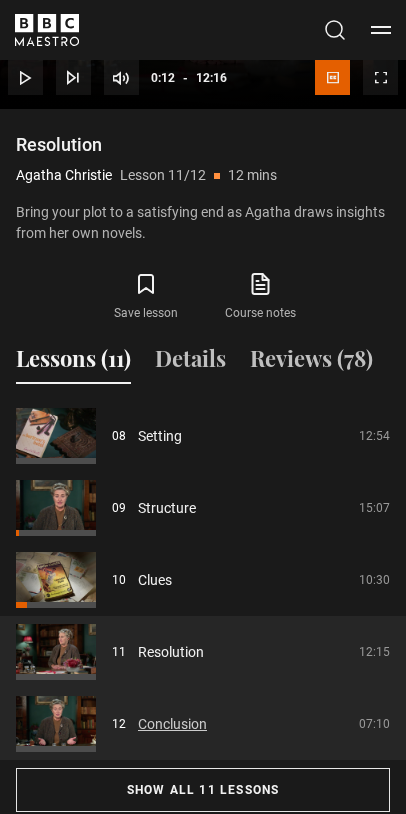 click on "Conclusion" at bounding box center [172, 724] 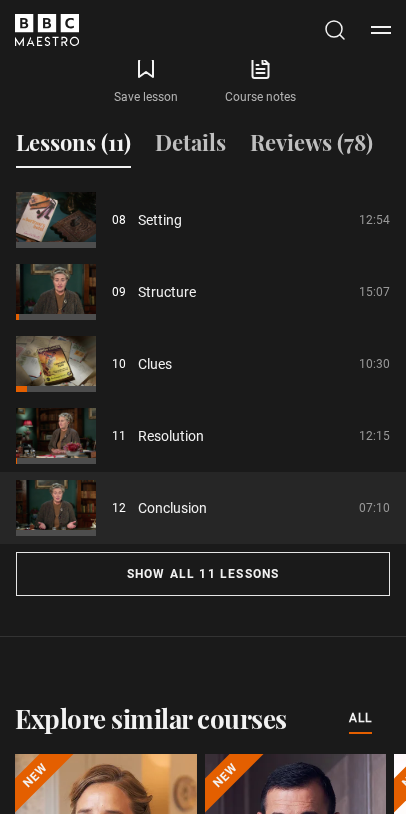 scroll, scrollTop: 1275, scrollLeft: 0, axis: vertical 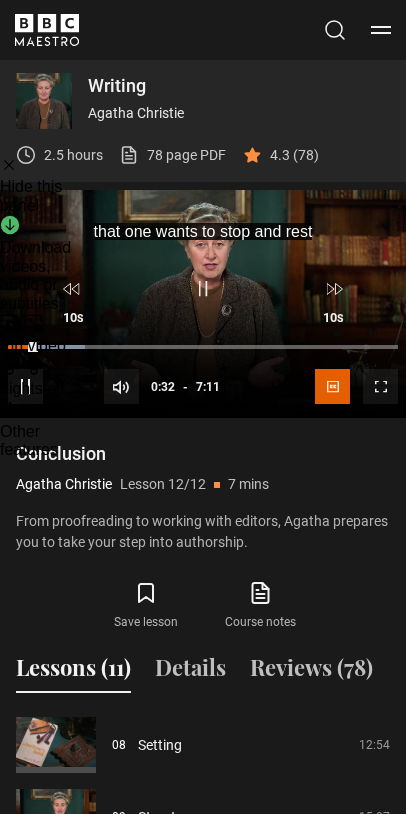 click on "Download videos, audio or subtitles
Select to download
Media Downloading
No media found" at bounding box center (35, 264) 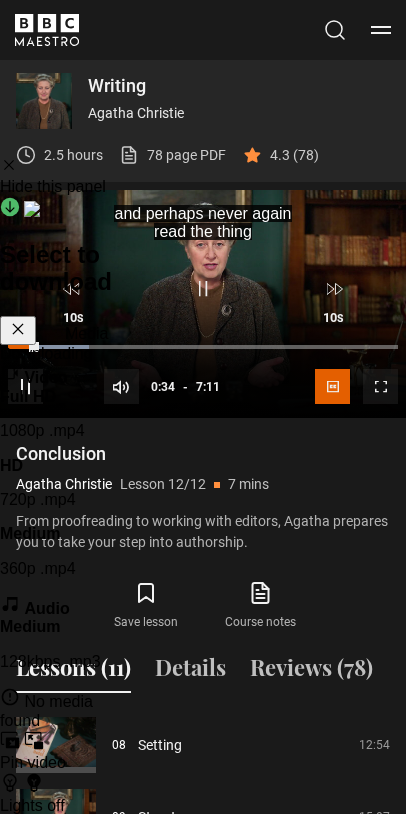 click on "360p
.mp4" at bounding box center [56, 569] 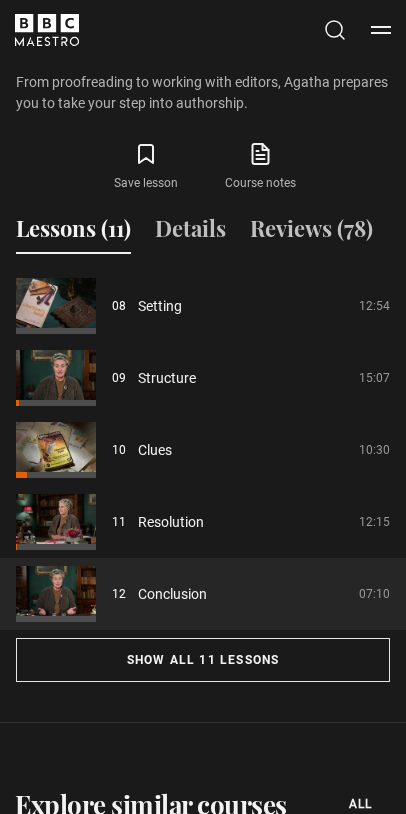 scroll, scrollTop: 1250, scrollLeft: 0, axis: vertical 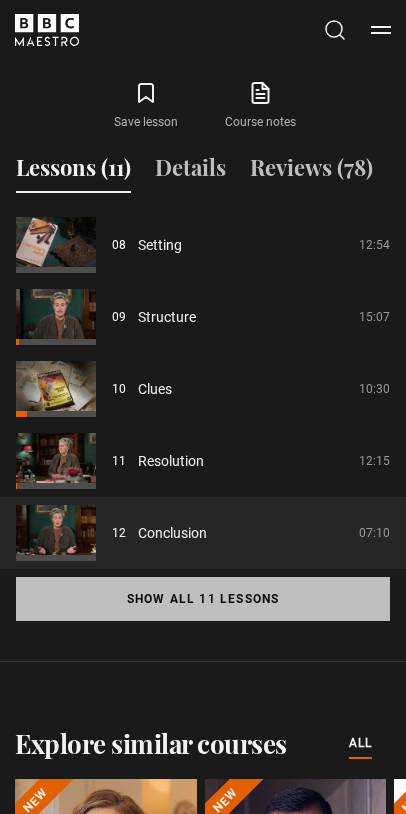 click on "Show all 11 lessons" at bounding box center (203, 599) 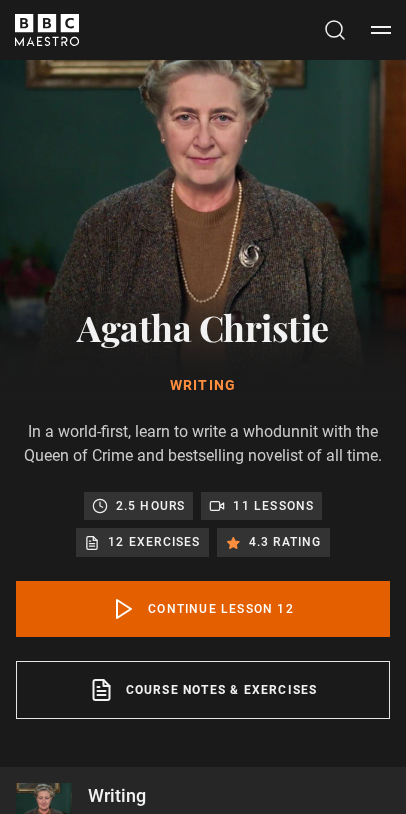 scroll, scrollTop: 0, scrollLeft: 0, axis: both 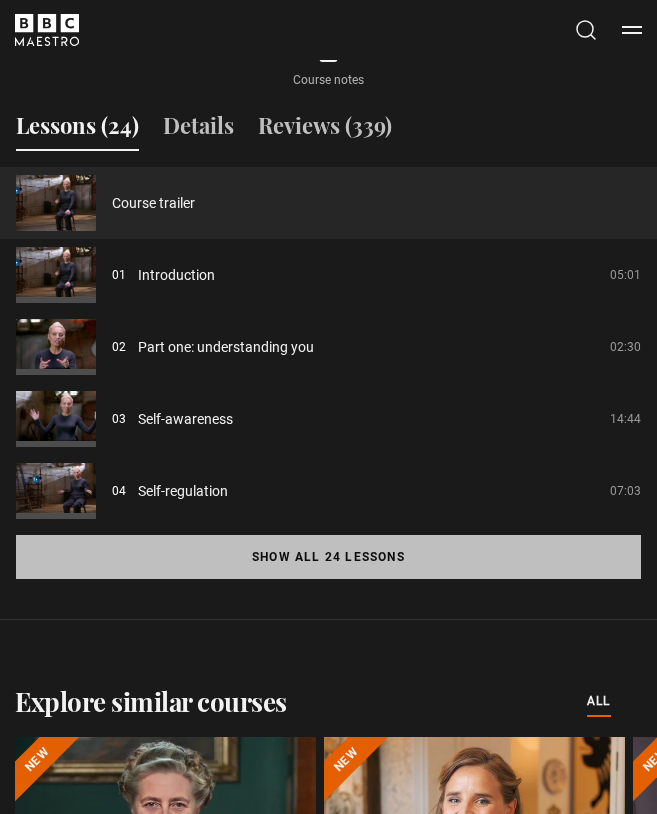 click on "Show all 24 lessons" at bounding box center (328, 557) 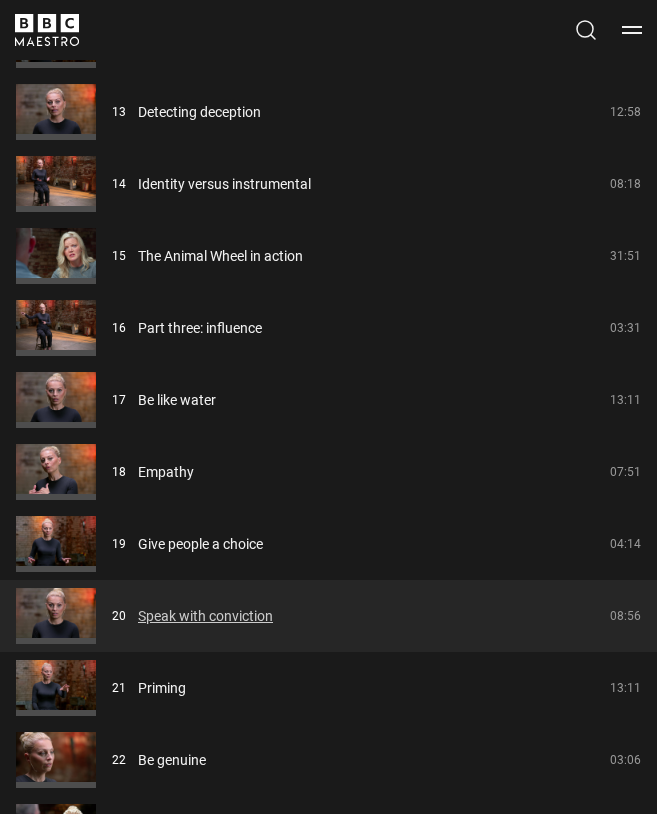 scroll, scrollTop: 3000, scrollLeft: 0, axis: vertical 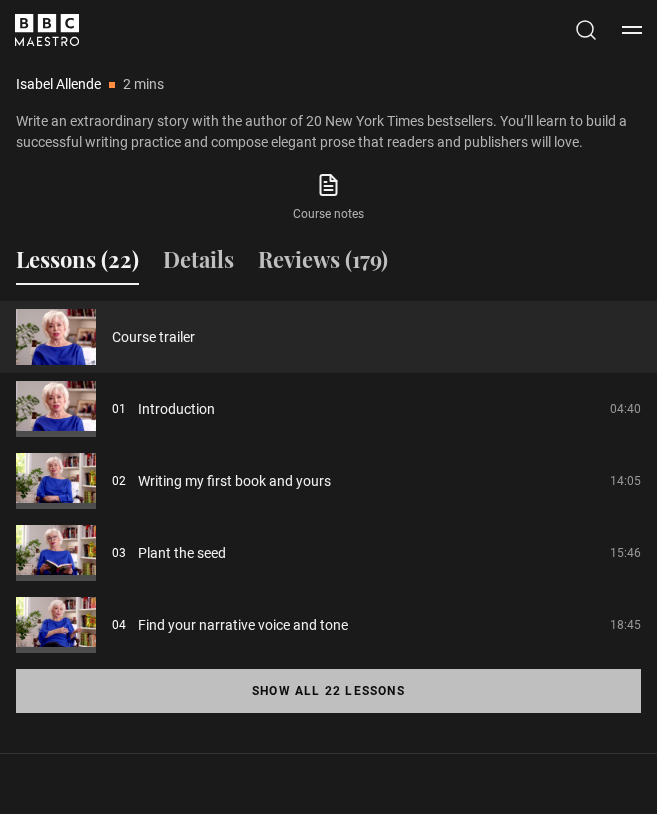 click on "Show all 22 lessons" at bounding box center (328, 691) 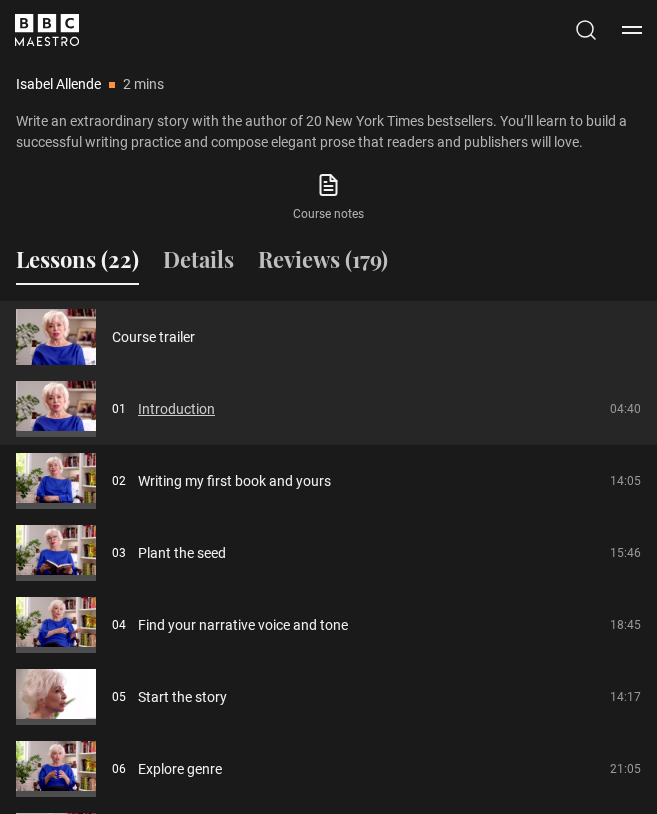 click on "Introduction" at bounding box center [176, 409] 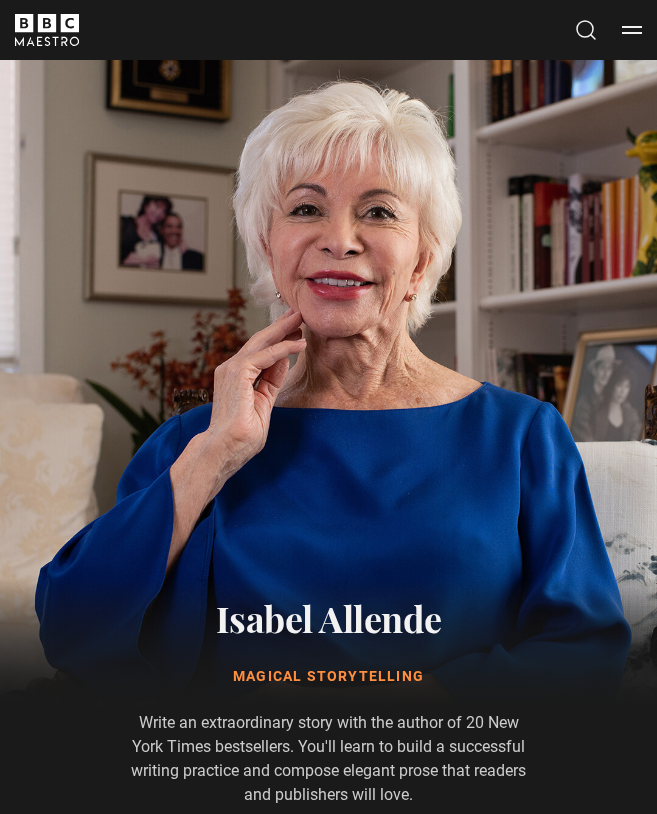 scroll, scrollTop: 1184, scrollLeft: 0, axis: vertical 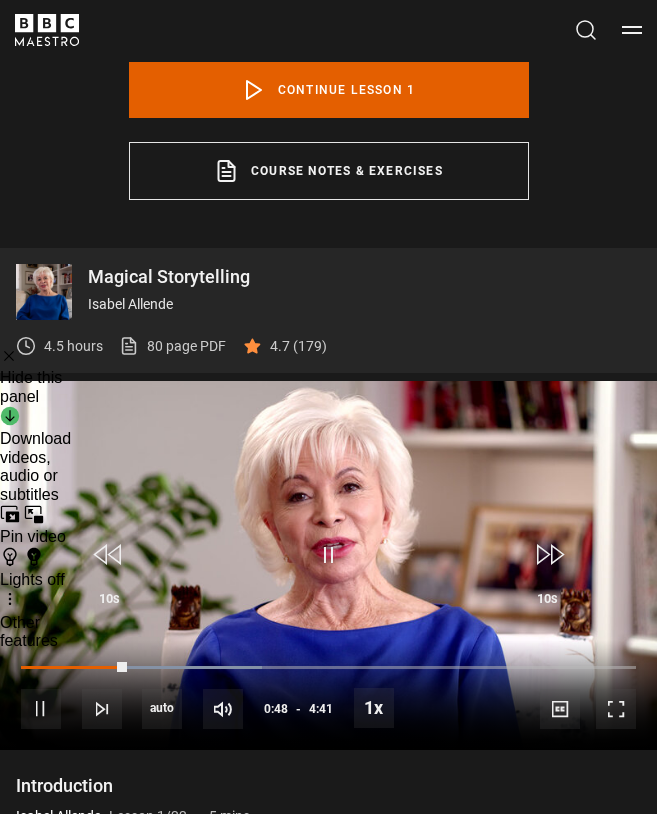 click on "Download videos, audio or subtitles
Select to download
Media Downloading
No media found" at bounding box center [35, 455] 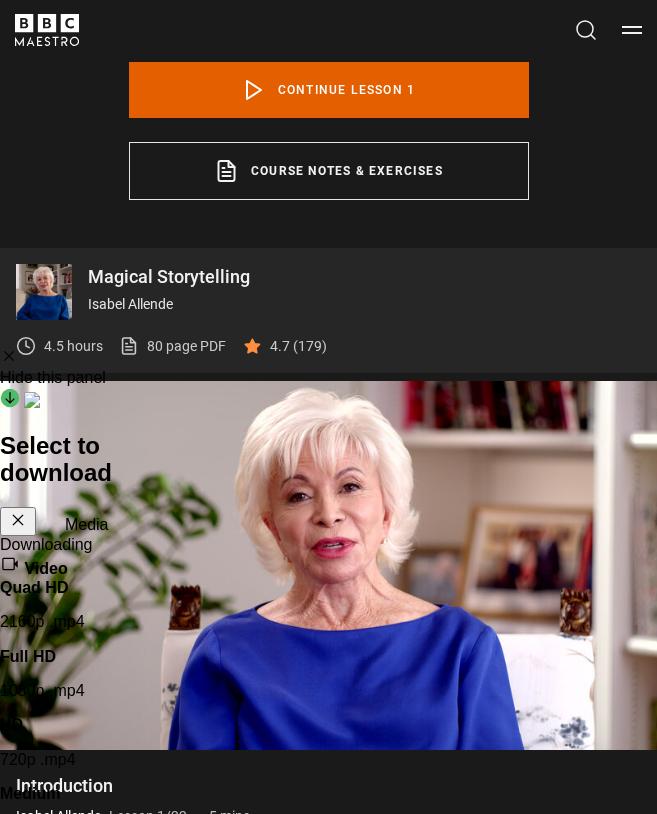 click on "360p
.mp4" at bounding box center [56, 828] 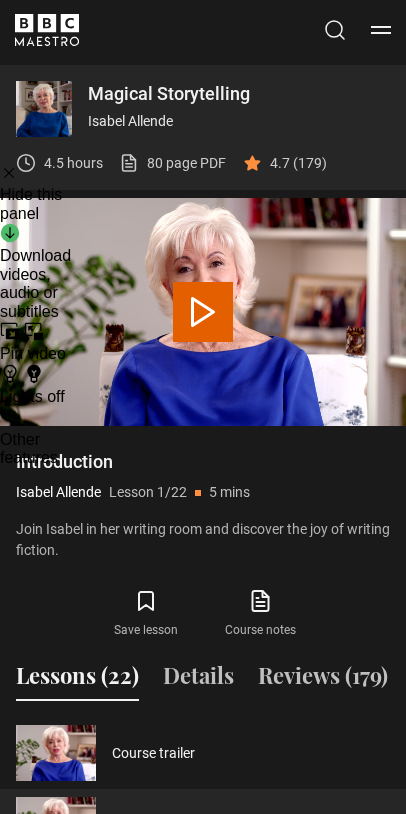 scroll, scrollTop: 900, scrollLeft: 0, axis: vertical 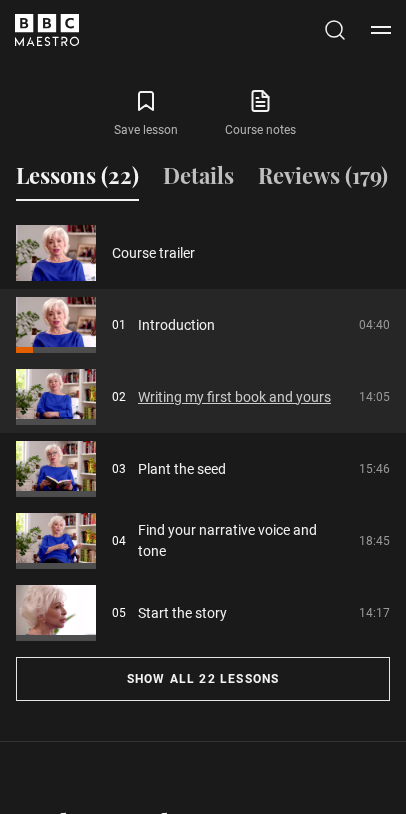 click on "Writing my first book and yours" at bounding box center [234, 397] 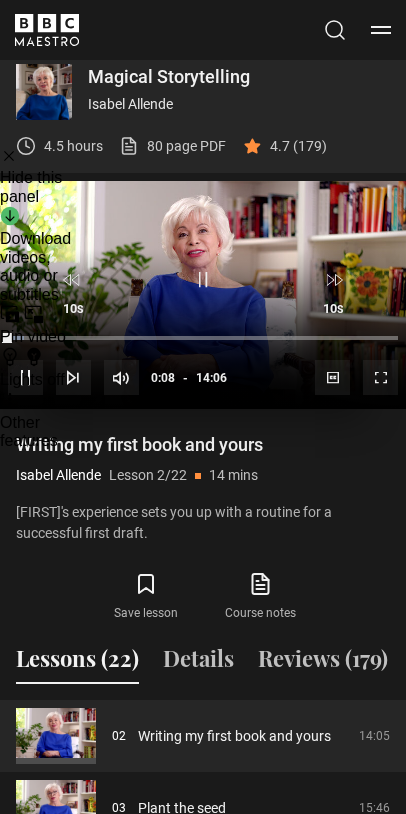 scroll, scrollTop: 0, scrollLeft: 0, axis: both 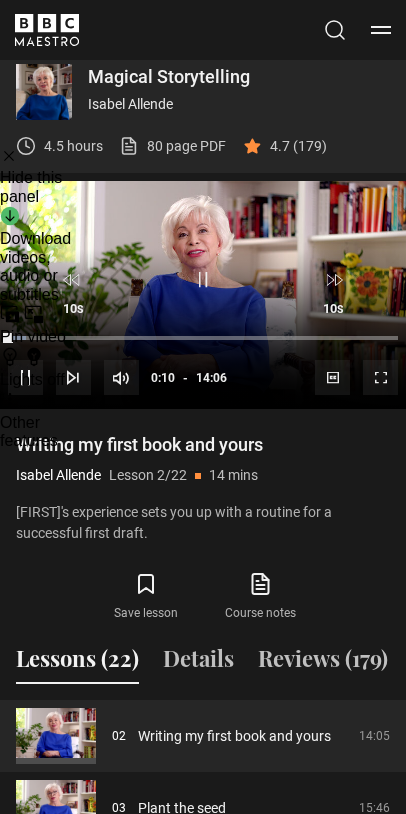click on "Download videos, audio or subtitles
Select to download
Media Downloading
No media found" at bounding box center [35, 255] 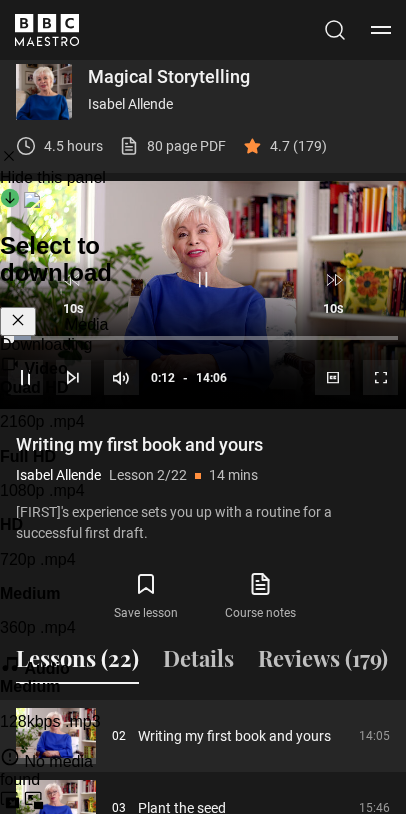 click on "360p
.mp4" at bounding box center (56, 628) 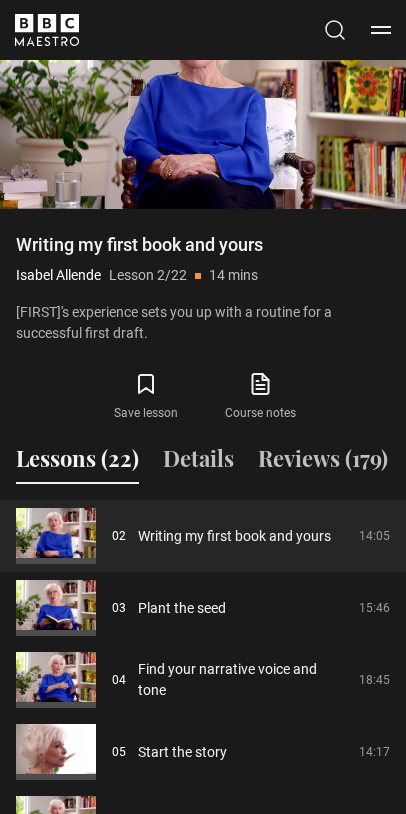 scroll, scrollTop: 1217, scrollLeft: 0, axis: vertical 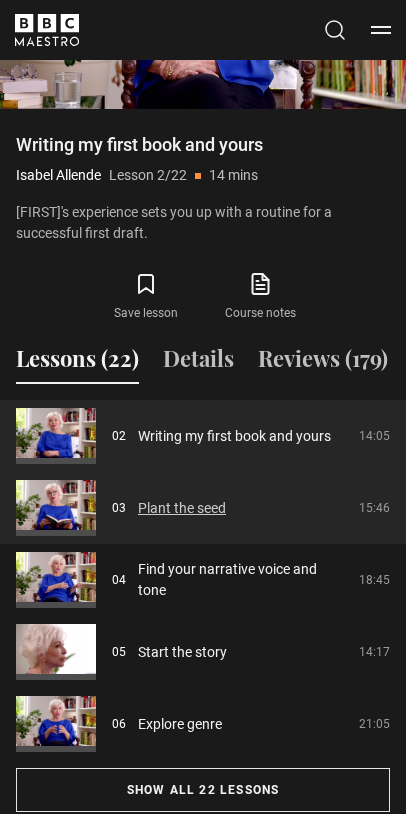 click on "Plant the seed" at bounding box center (182, 508) 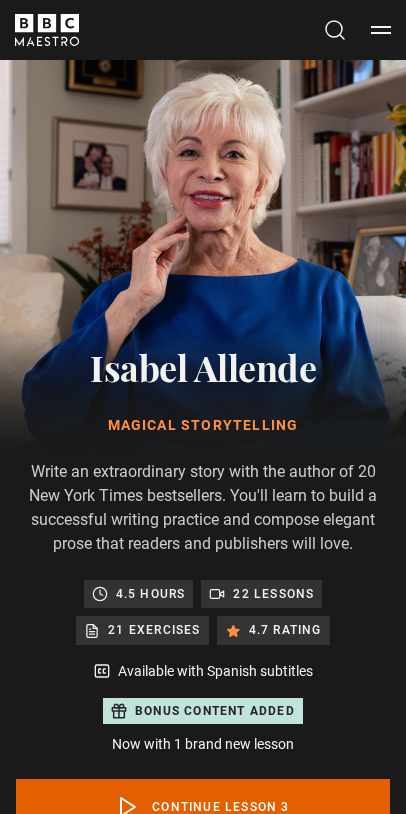 scroll, scrollTop: 933, scrollLeft: 0, axis: vertical 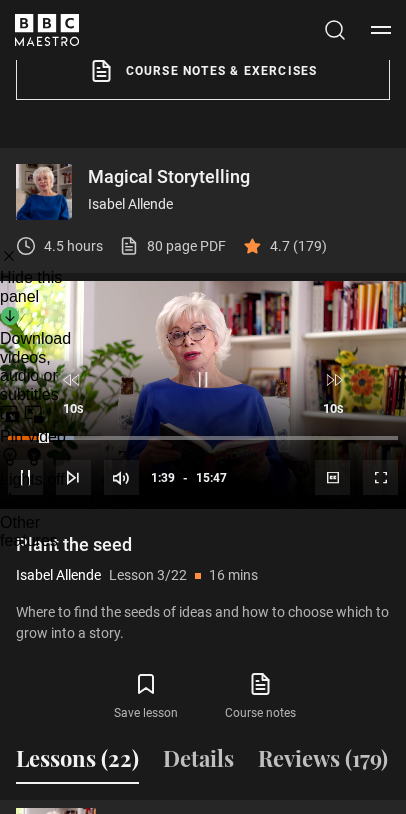 click on "Download videos, audio or subtitles
Select to download
Media Downloading
No media found" at bounding box center (35, 355) 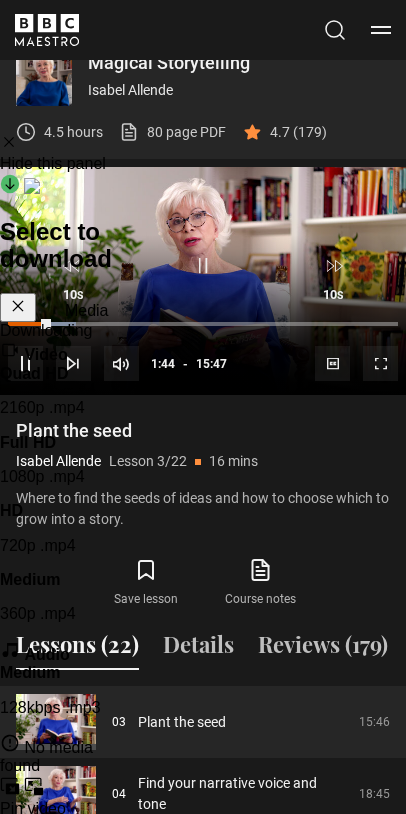 scroll, scrollTop: 817, scrollLeft: 0, axis: vertical 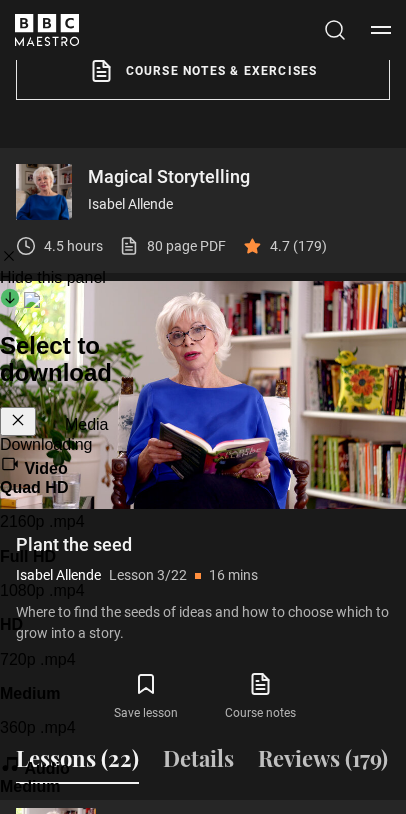 click on "360p
.mp4" at bounding box center (56, 728) 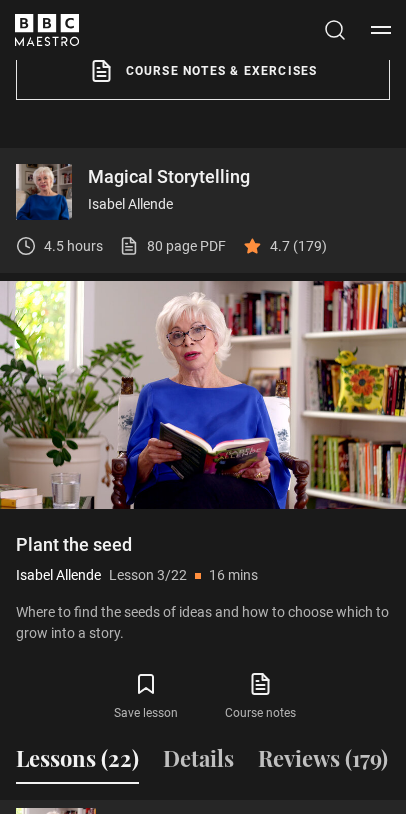 drag, startPoint x: 390, startPoint y: 126, endPoint x: 367, endPoint y: 138, distance: 25.942244 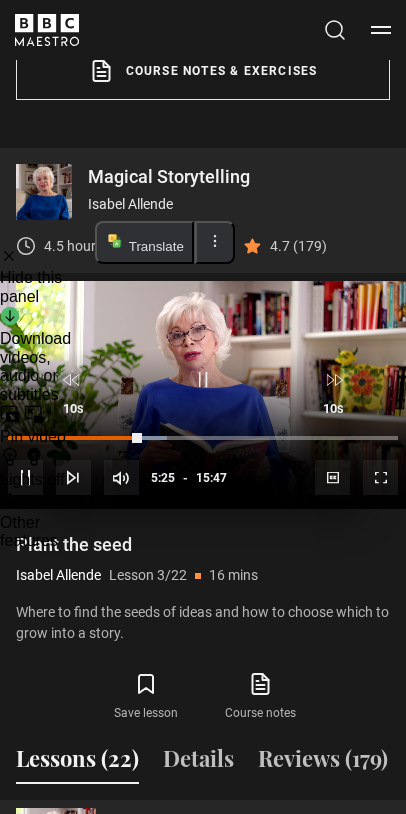 click on "10s Skip Back 10 seconds Pause 10s Skip Forward 10 seconds Loaded :  40.65% 09:16 05:25 Pause Mute Current Time  5:25 - Duration  15:47
Isabel Allende
Lesson 3
Plant the seed
1x Playback Rate 2x 1.5x 1x , selected 0.5x auto Quality 360p 720p 1080p 2160p Auto , selected Captions captions off , selected English  Captions Spanish  Captions" at bounding box center (203, 429) 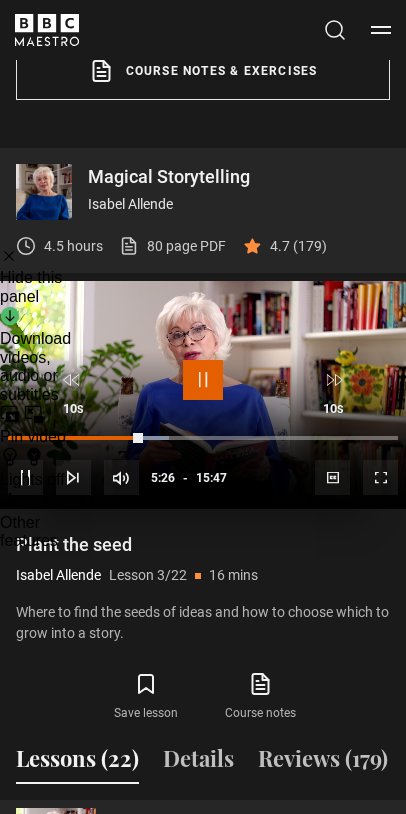 click at bounding box center [203, 380] 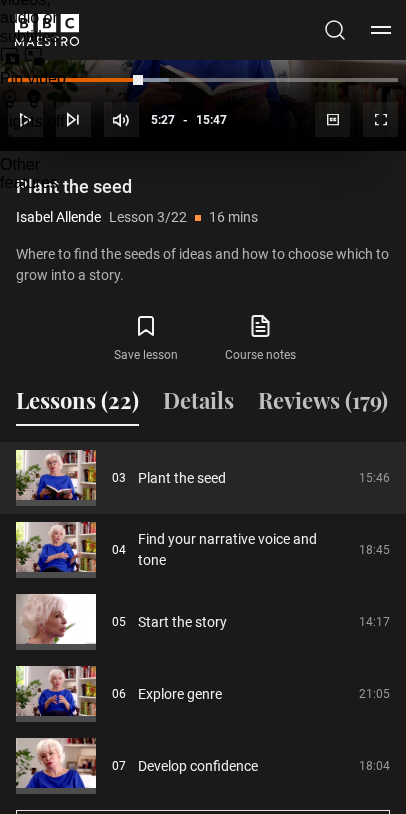 scroll, scrollTop: 1217, scrollLeft: 0, axis: vertical 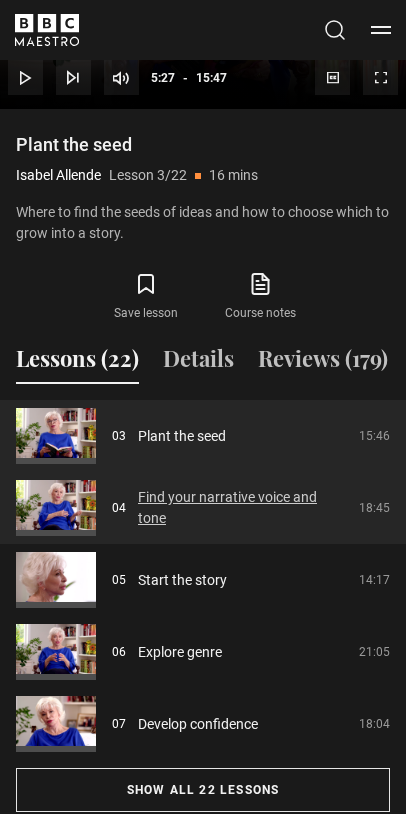 click on "Find your narrative voice and tone" at bounding box center (242, 508) 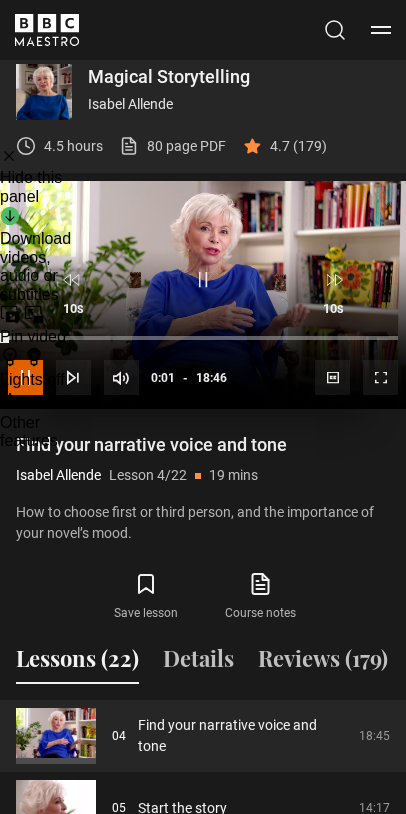 click at bounding box center (25, 377) 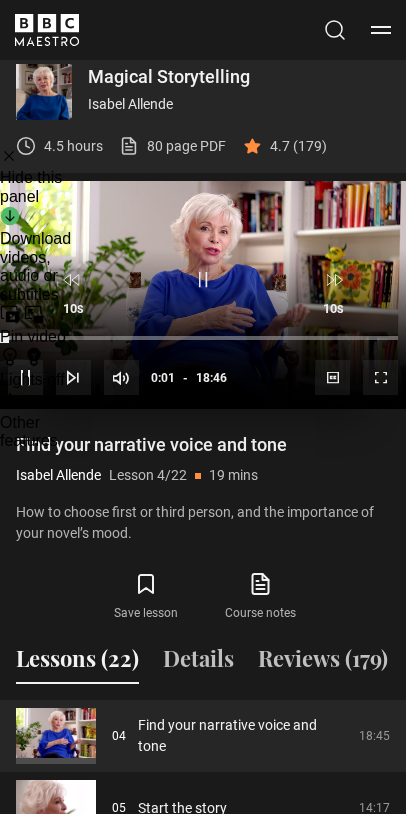 scroll, scrollTop: 917, scrollLeft: 0, axis: vertical 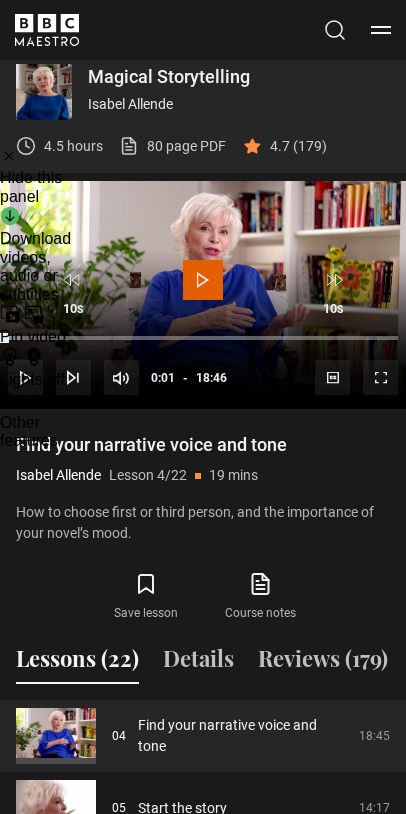 click on "Download videos, audio or subtitles
Select to download
Media Downloading
No media found" at bounding box center (35, 255) 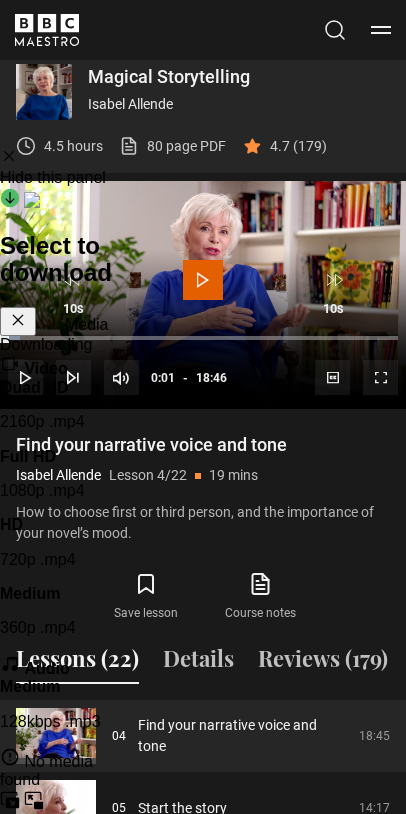 click on "Medium
360p
.mp4" at bounding box center [56, 611] 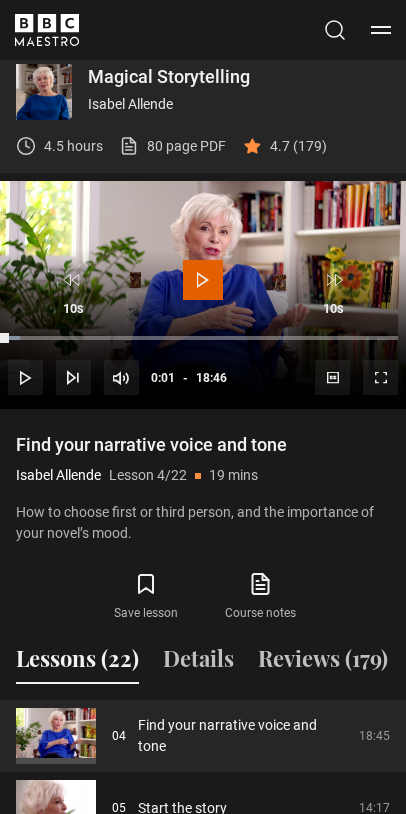 drag, startPoint x: 418, startPoint y: 108, endPoint x: -255, endPoint y: 482, distance: 769.9383 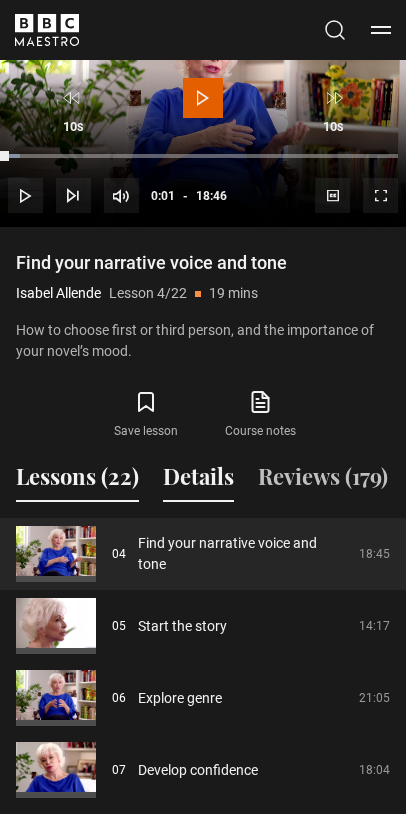 scroll, scrollTop: 1217, scrollLeft: 0, axis: vertical 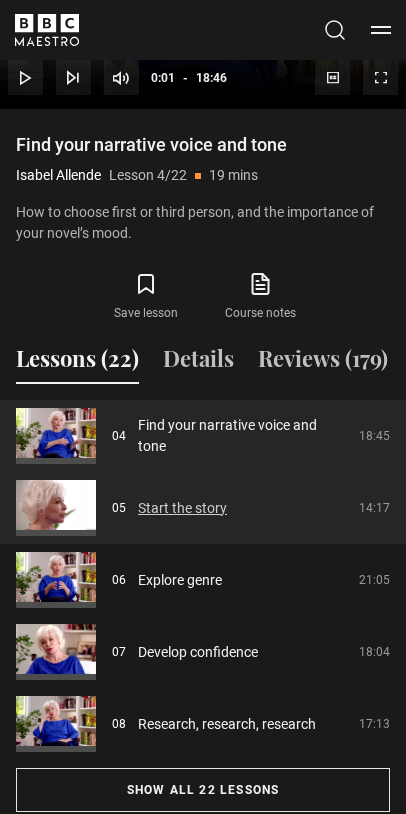 click on "Start the story" at bounding box center (182, 508) 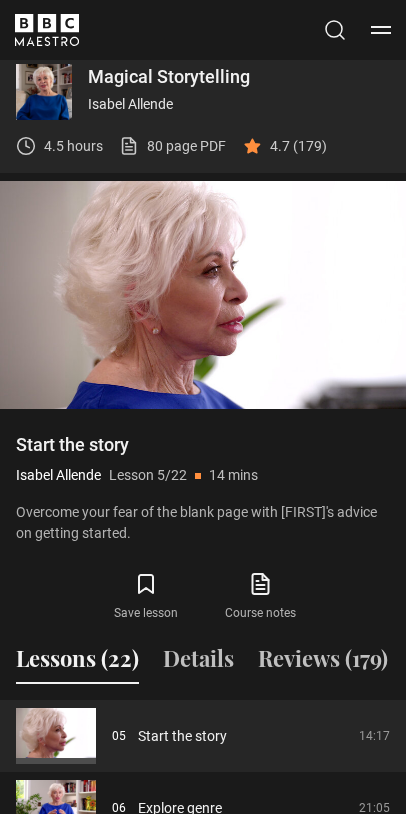 scroll, scrollTop: 917, scrollLeft: 0, axis: vertical 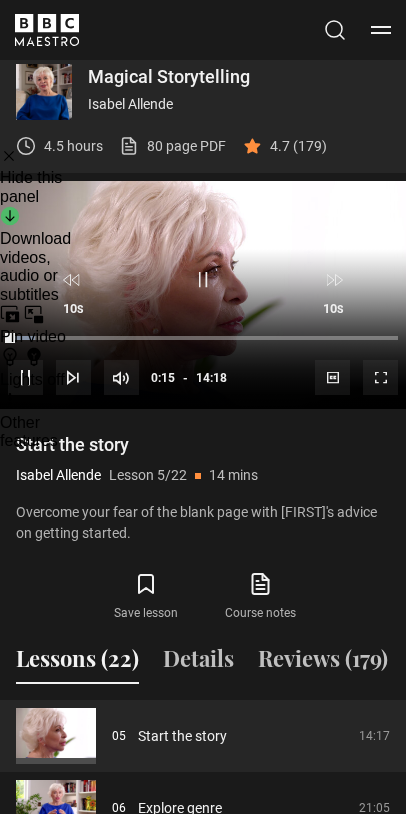 click on "Download videos, audio or subtitles
Select to download
Media Downloading
No media found" at bounding box center (35, 255) 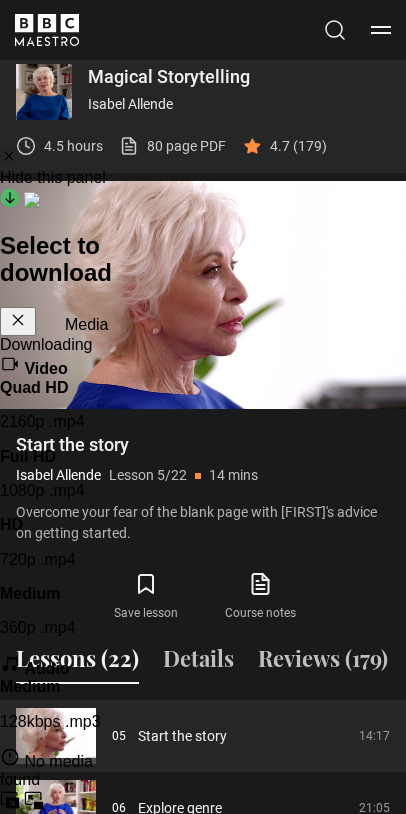 click on "360p
.mp4" at bounding box center (56, 628) 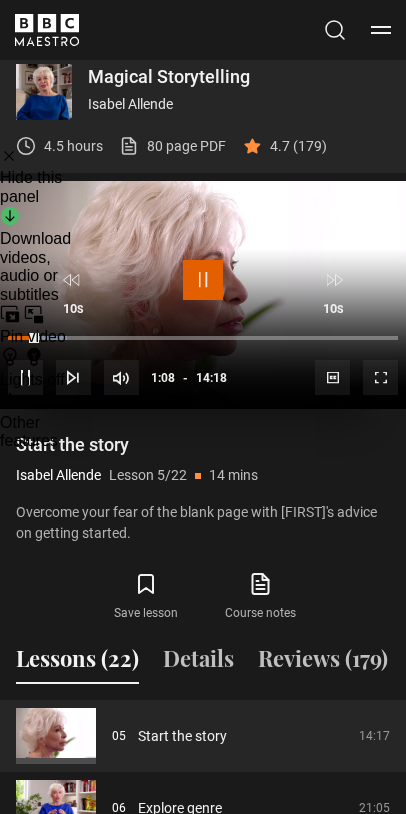 click at bounding box center (203, 280) 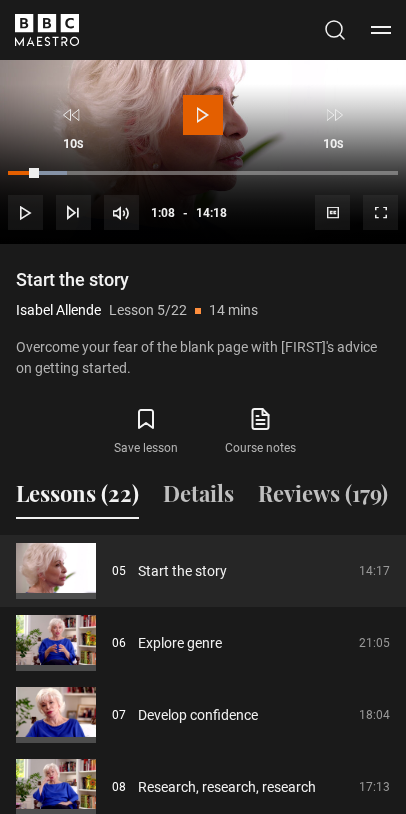 scroll, scrollTop: 1117, scrollLeft: 0, axis: vertical 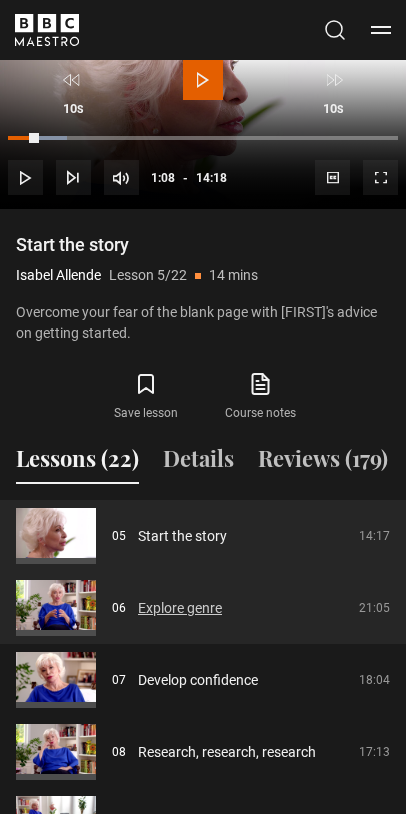 click on "Explore genre" at bounding box center [180, 608] 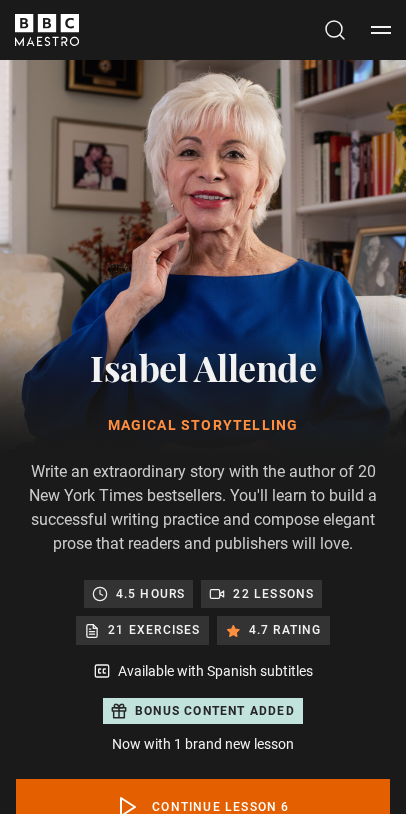 scroll, scrollTop: 933, scrollLeft: 0, axis: vertical 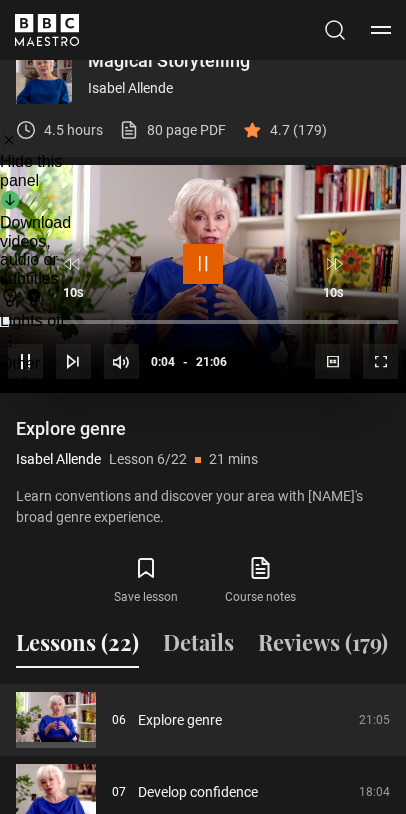 click at bounding box center [203, 264] 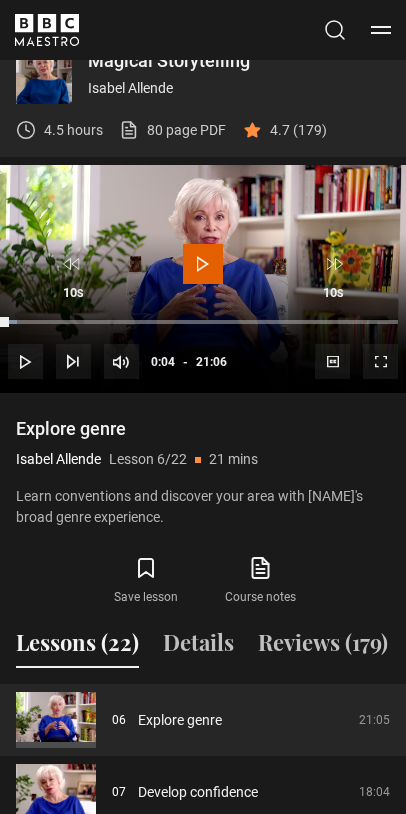 scroll, scrollTop: 917, scrollLeft: 0, axis: vertical 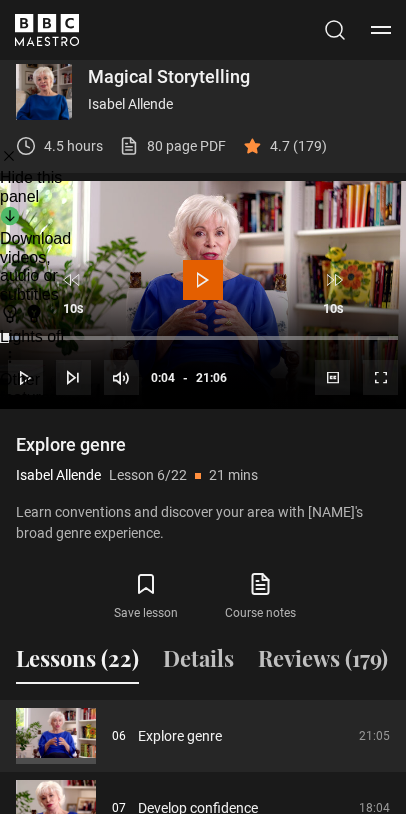 click on "Download videos, audio or subtitles
Select to download
Media Downloading
No media found" at bounding box center (35, 255) 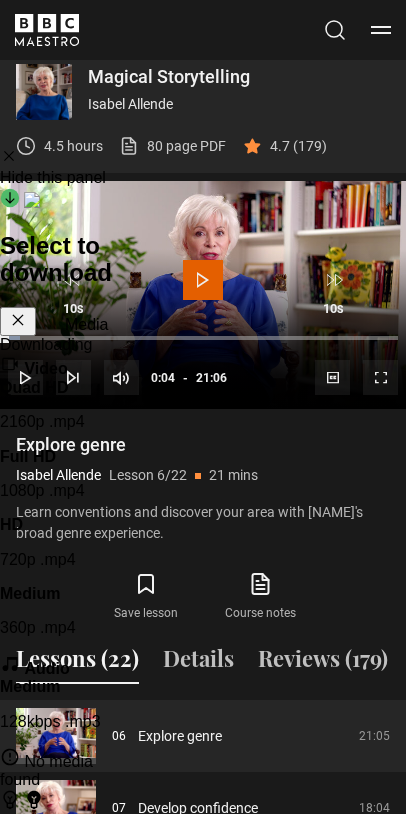 click on "Medium
360p
.mp4" at bounding box center [56, 611] 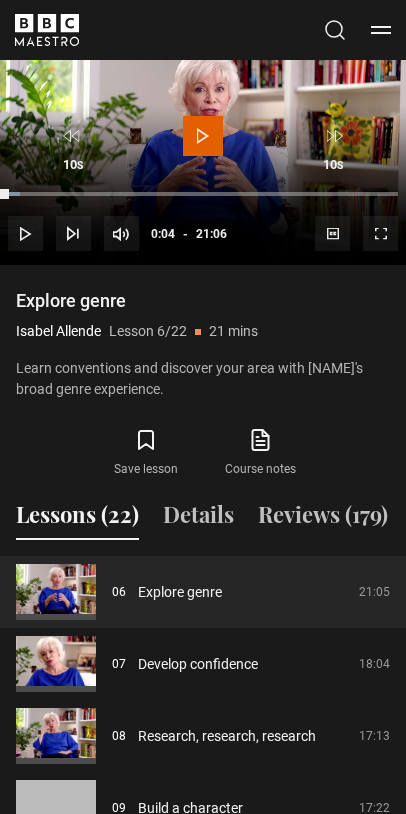 scroll, scrollTop: 1117, scrollLeft: 0, axis: vertical 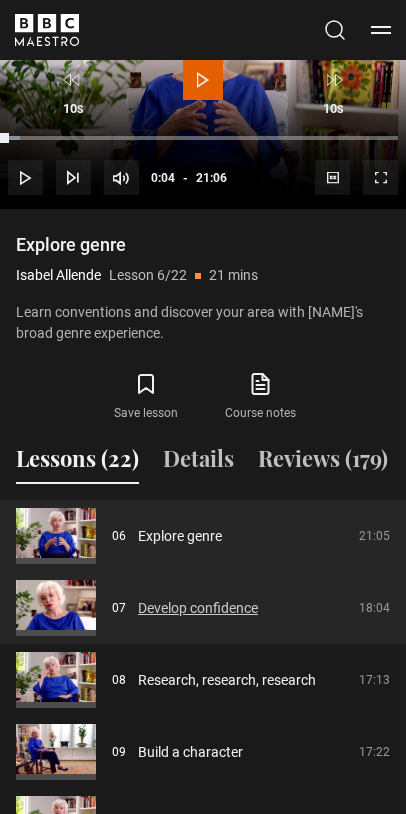 click on "Develop confidence" at bounding box center [198, 608] 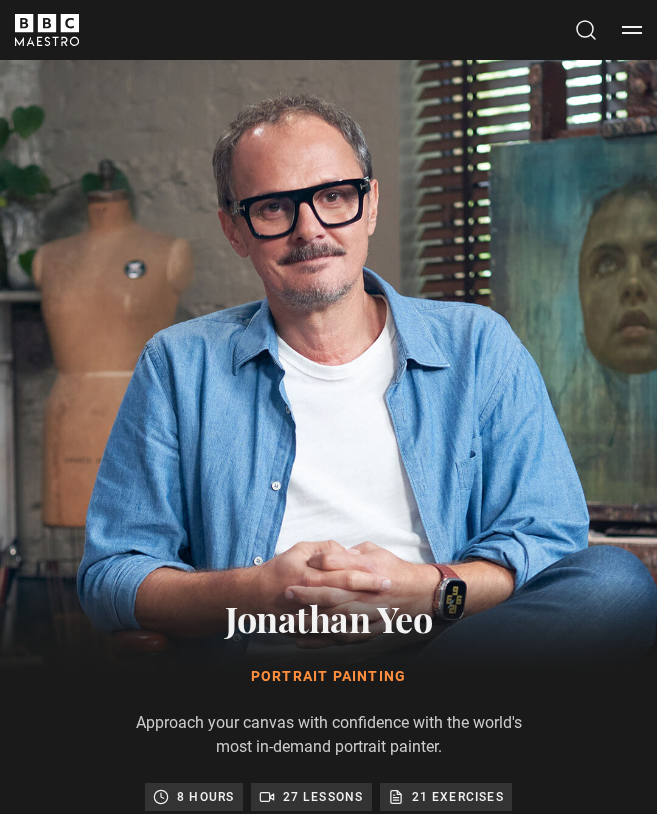 scroll, scrollTop: 0, scrollLeft: 0, axis: both 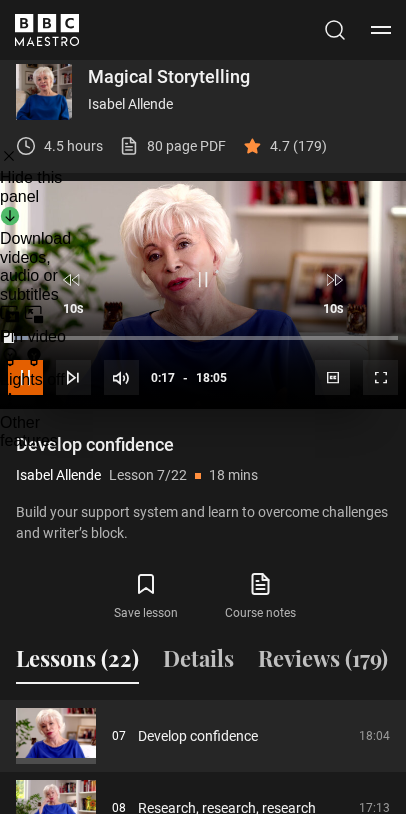 click at bounding box center (25, 377) 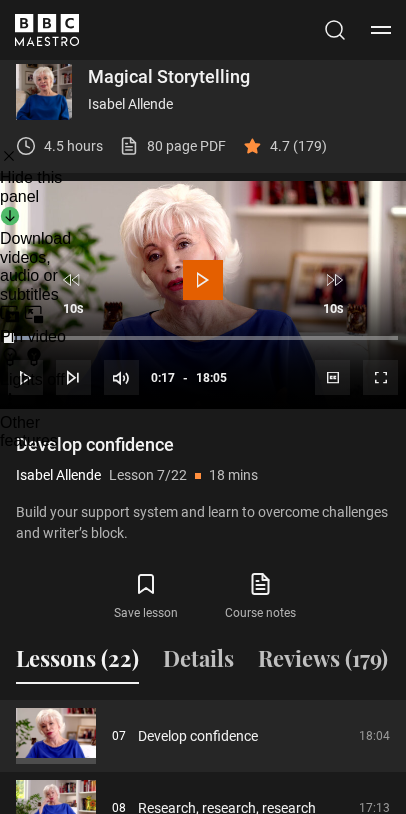 click on "Download videos, audio or subtitles
Select to download
Media Downloading
No media found" at bounding box center [35, 255] 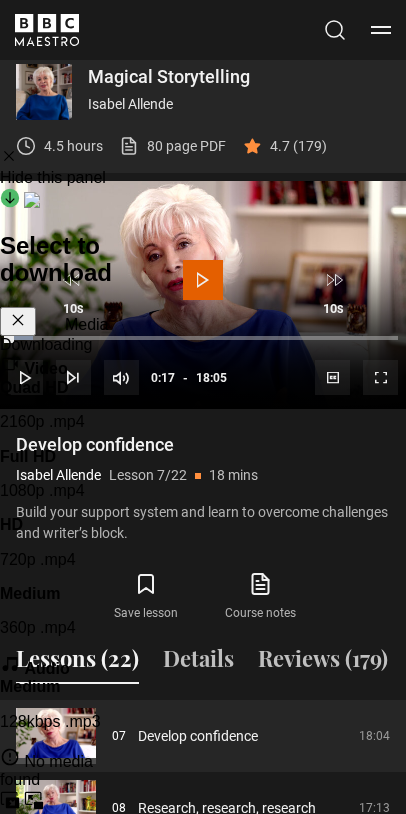 click on "360p
.mp4" at bounding box center [56, 628] 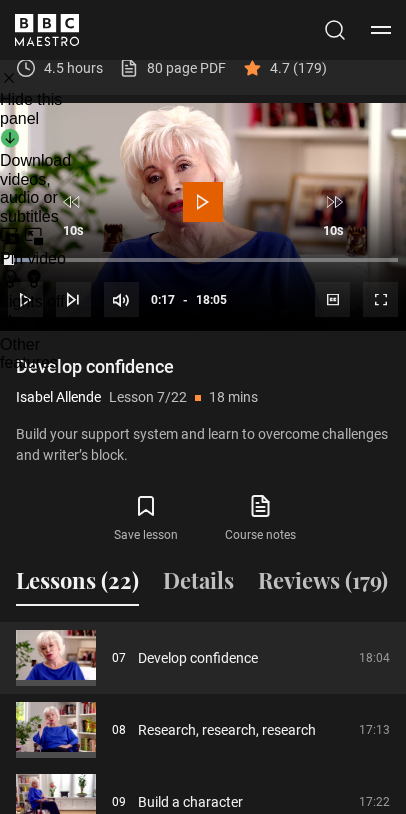 scroll, scrollTop: 1117, scrollLeft: 0, axis: vertical 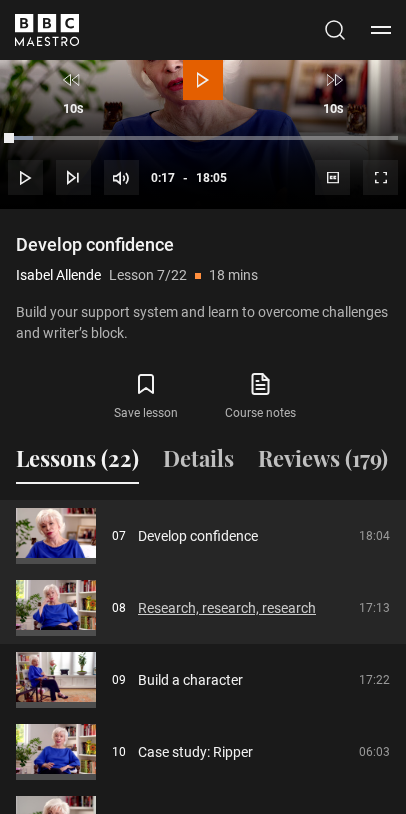 click on "Research, research, research" at bounding box center [227, 608] 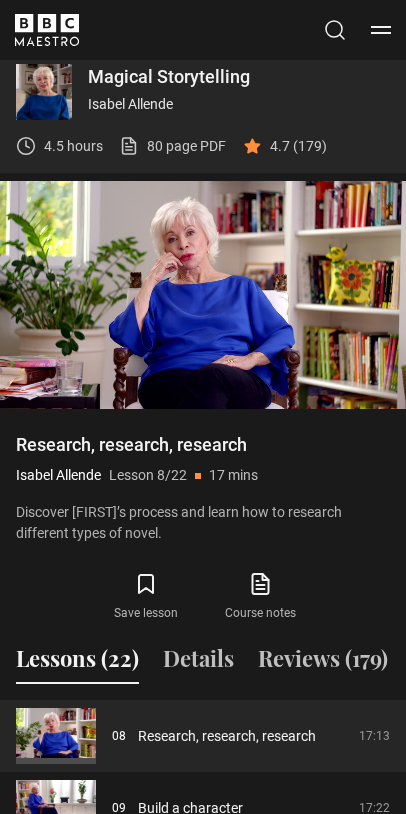 scroll, scrollTop: 917, scrollLeft: 0, axis: vertical 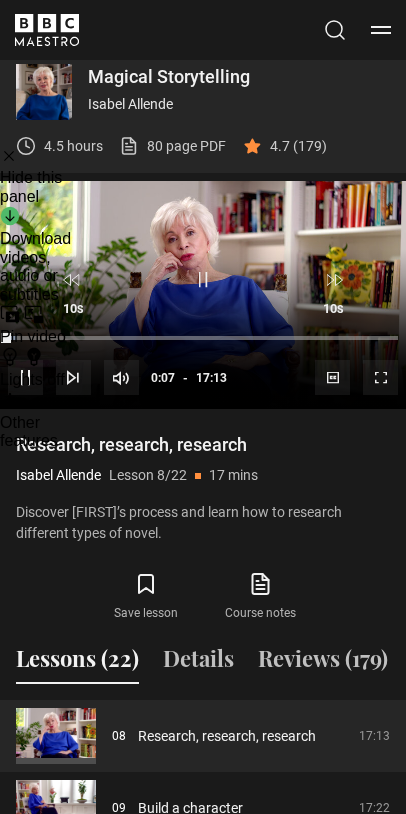 click on "Download videos, audio or subtitles
Select to download
Media Downloading
No media found" at bounding box center (35, 255) 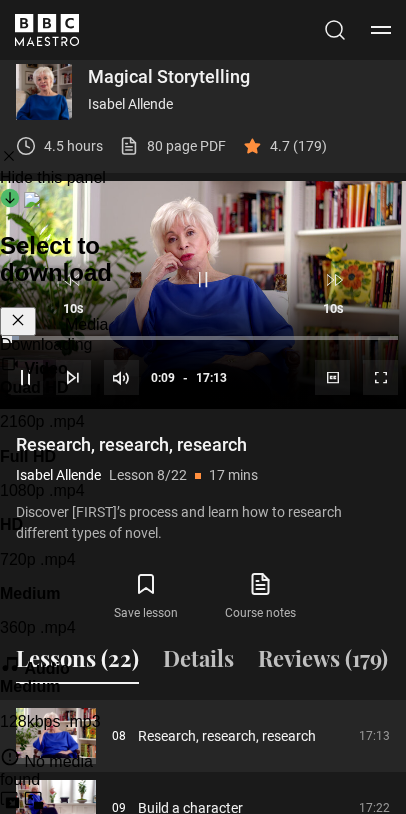 click on "360p
.mp4" at bounding box center [56, 628] 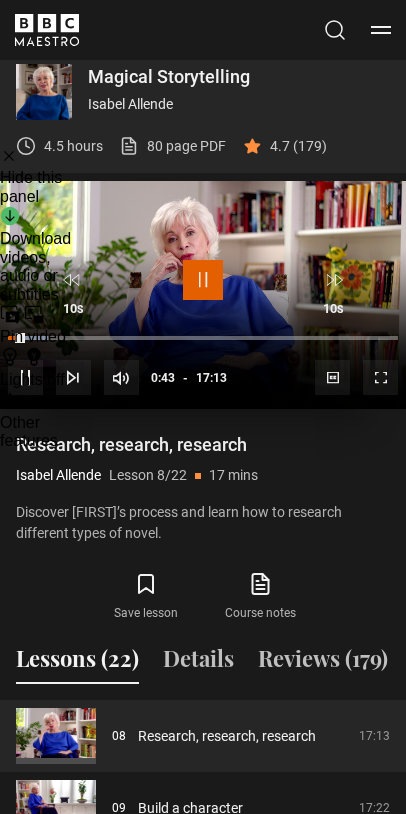click at bounding box center [203, 280] 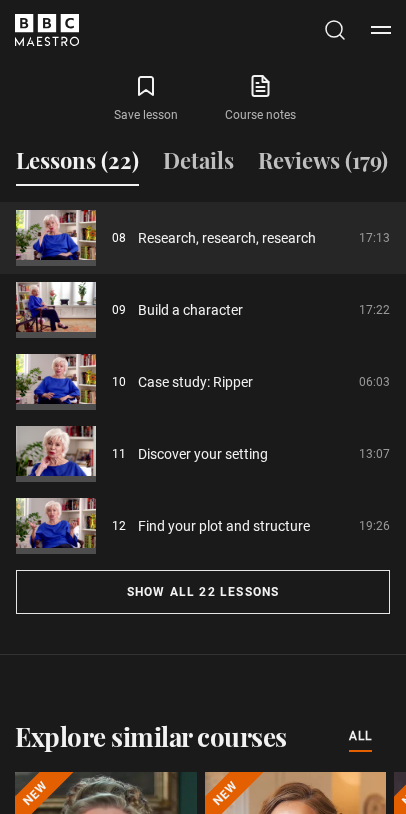 scroll, scrollTop: 1417, scrollLeft: 0, axis: vertical 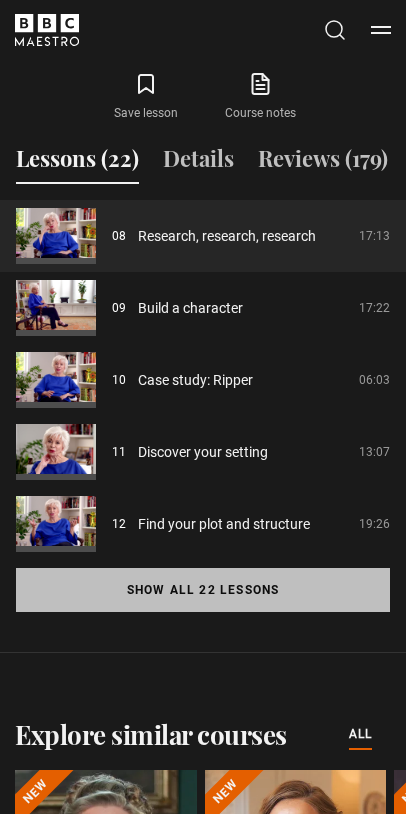 click on "Show all 22 lessons" at bounding box center (203, 590) 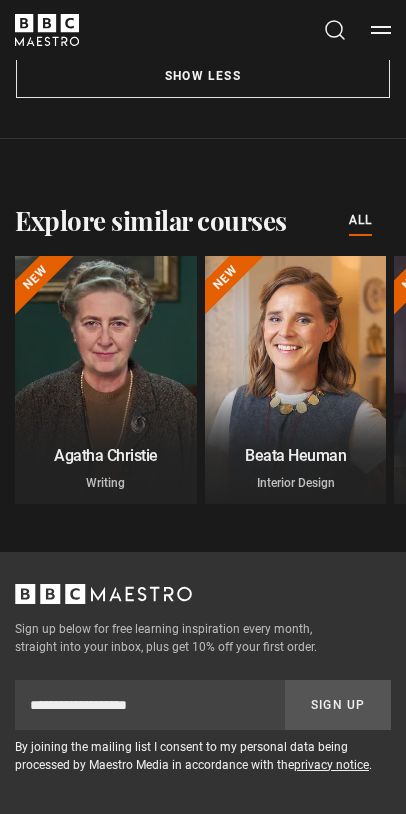 scroll, scrollTop: 3217, scrollLeft: 0, axis: vertical 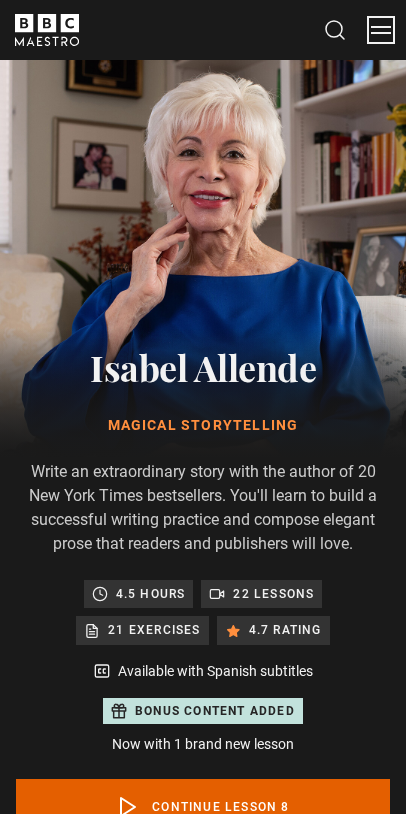 click on "Menu" at bounding box center (381, 30) 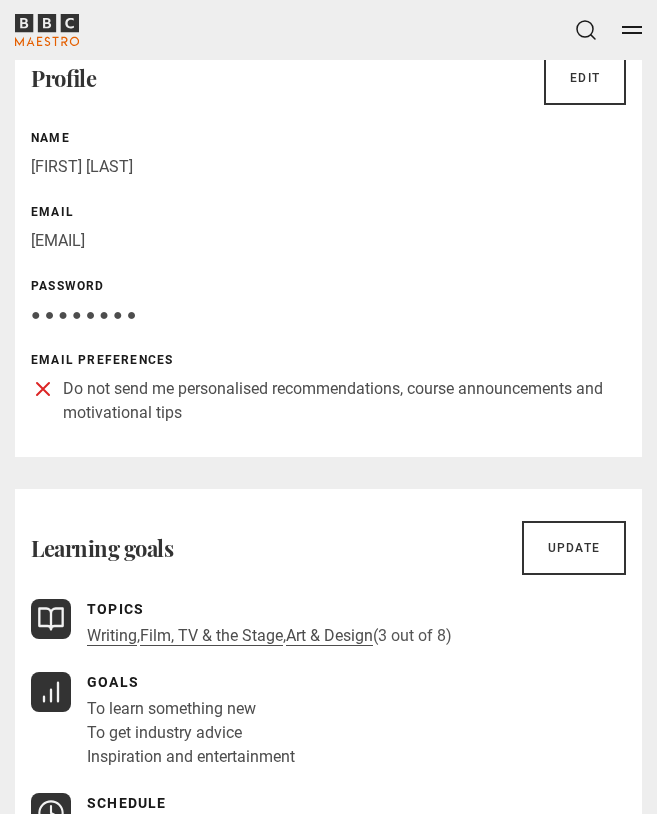 scroll, scrollTop: 0, scrollLeft: 0, axis: both 